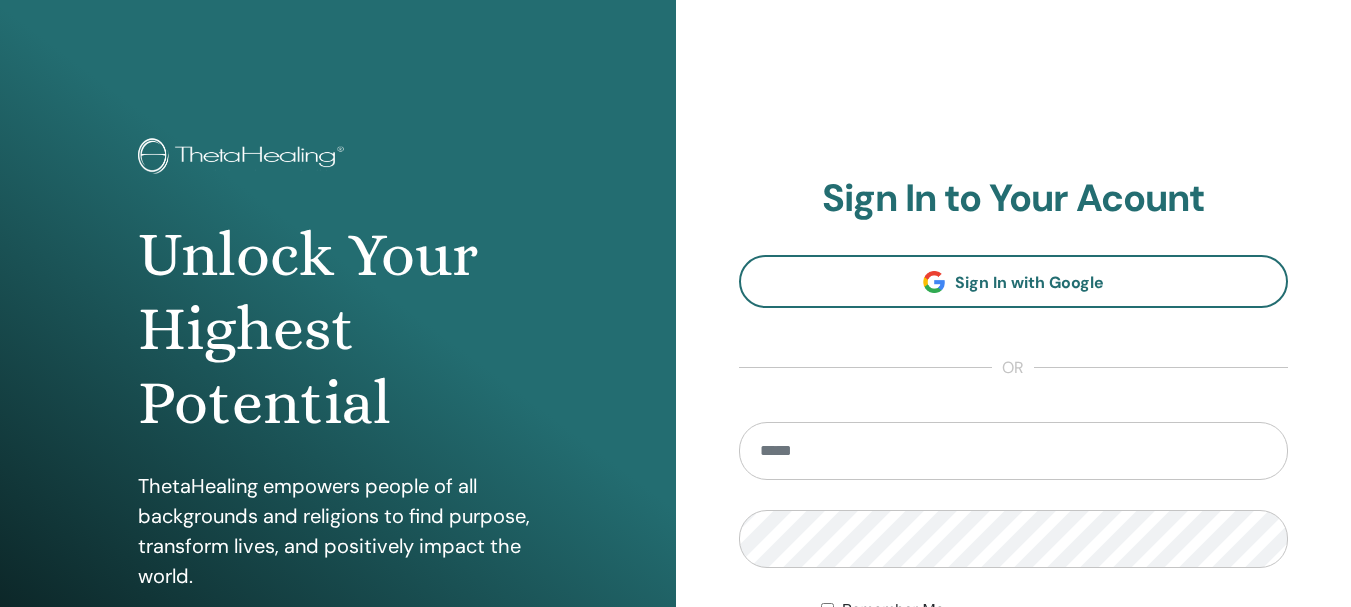 scroll, scrollTop: 0, scrollLeft: 0, axis: both 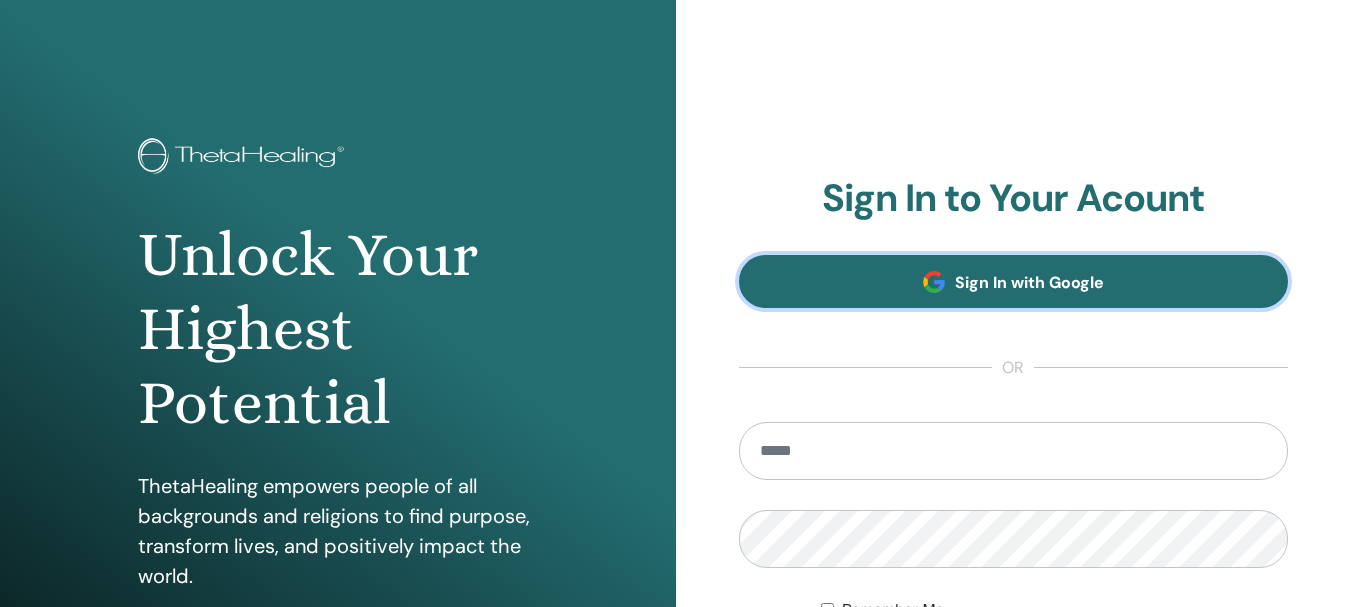 click on "Sign In with Google" at bounding box center (1029, 282) 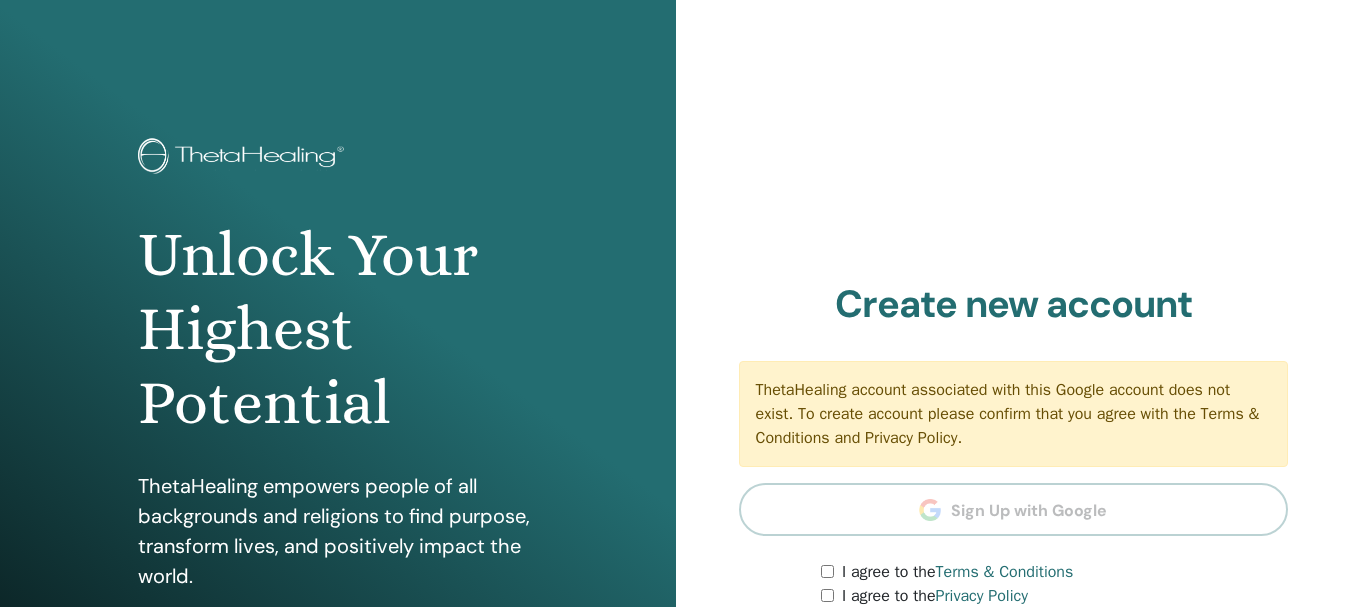 scroll, scrollTop: 0, scrollLeft: 0, axis: both 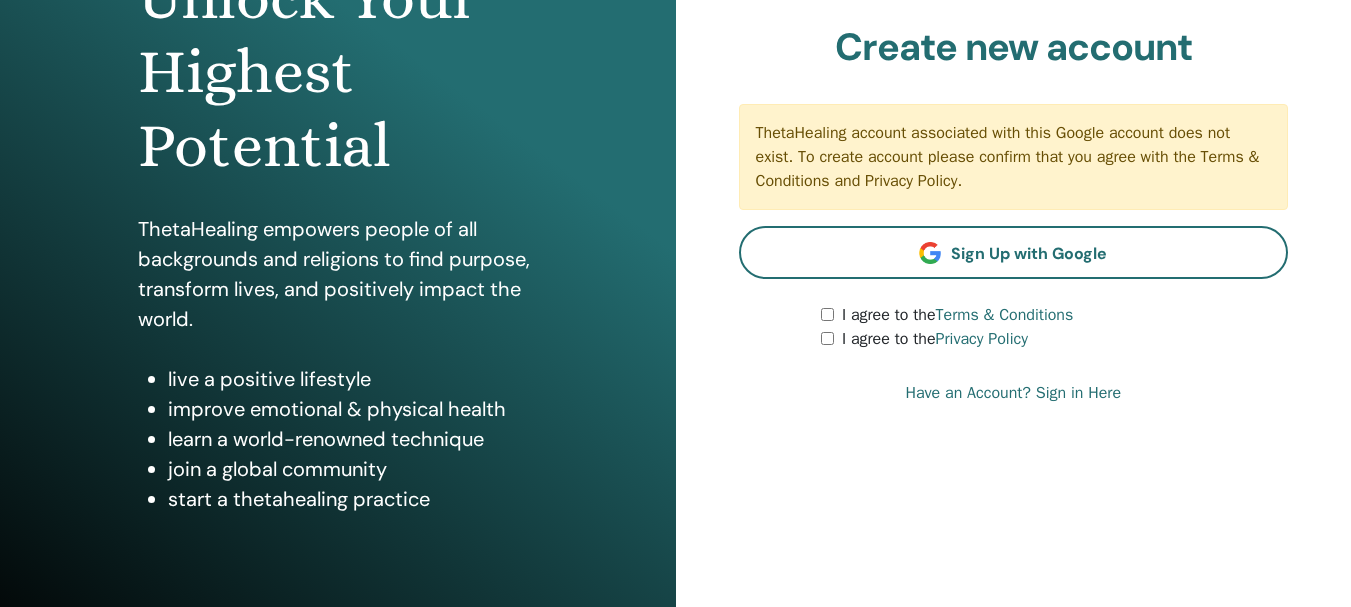 click on "Have an Account? Sign in Here" at bounding box center [1013, 393] 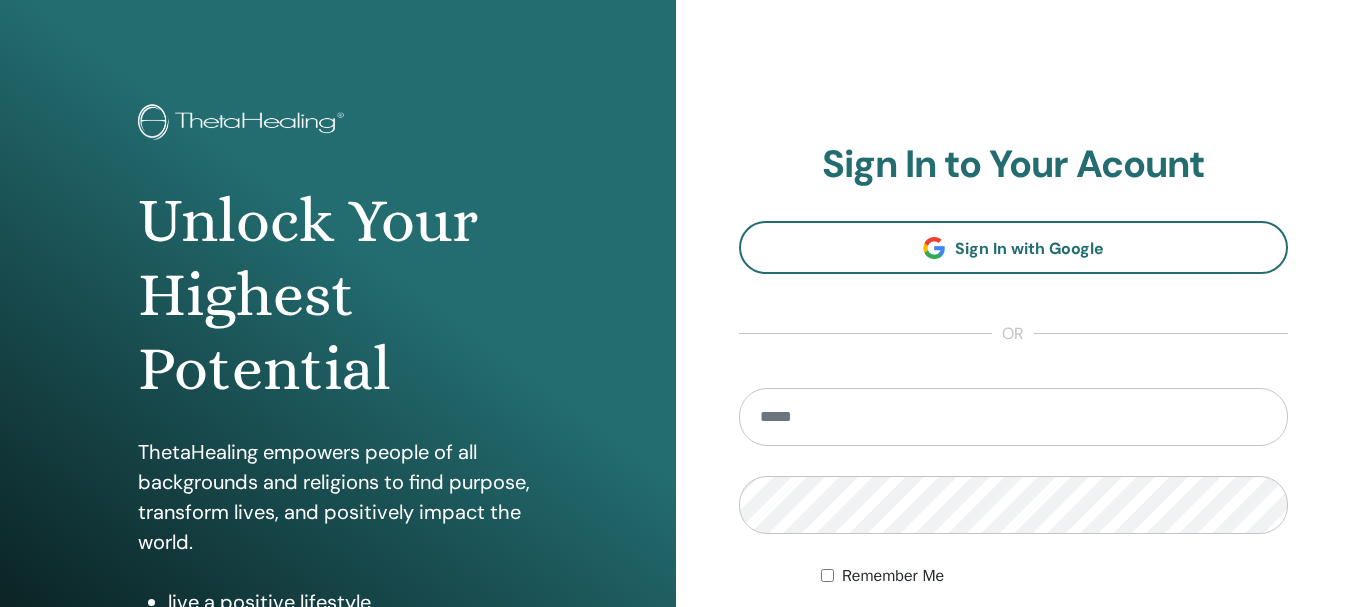 scroll, scrollTop: 0, scrollLeft: 0, axis: both 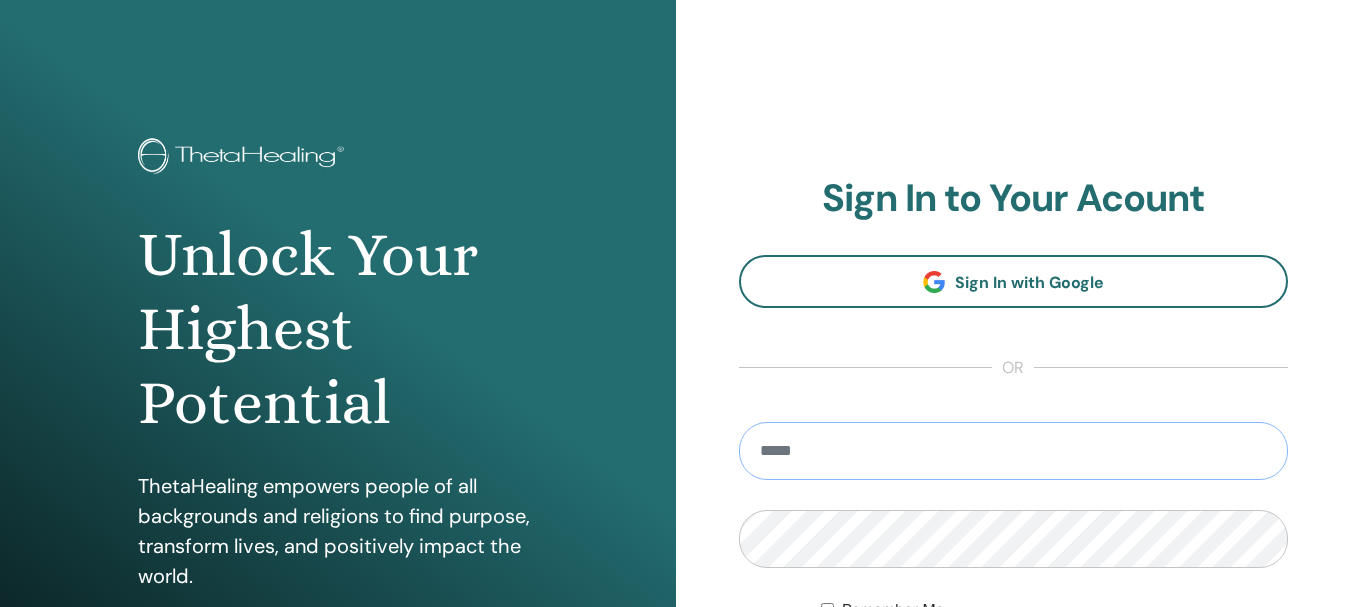 click at bounding box center (1014, 451) 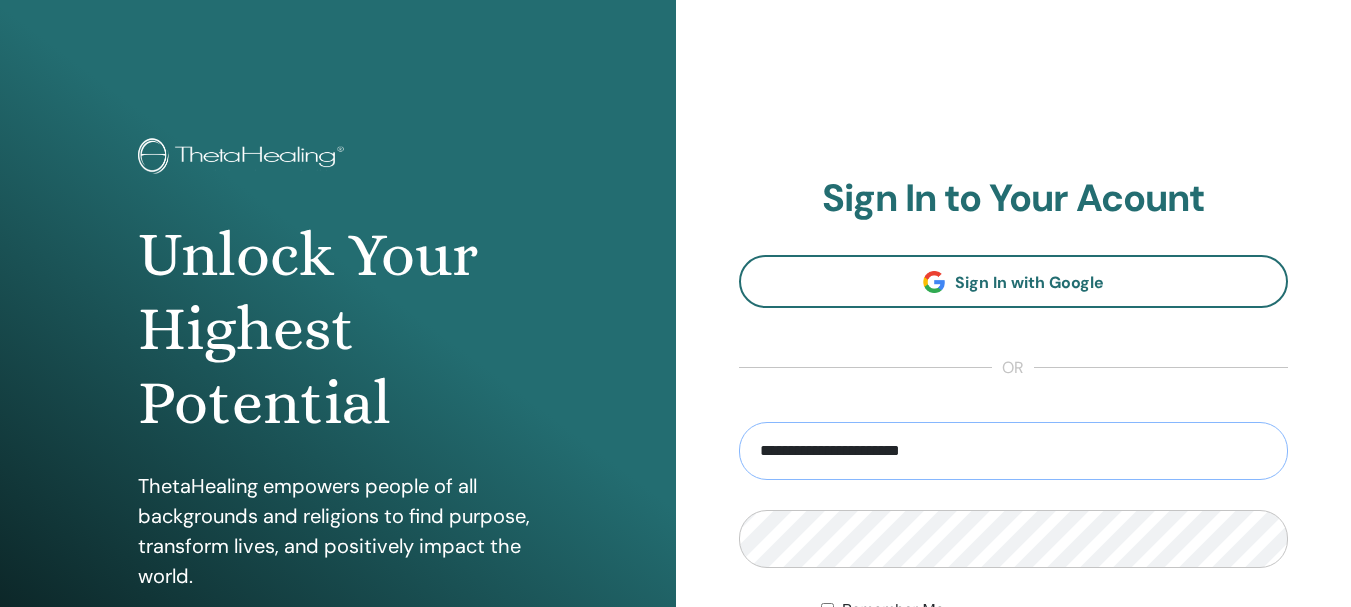 type on "**********" 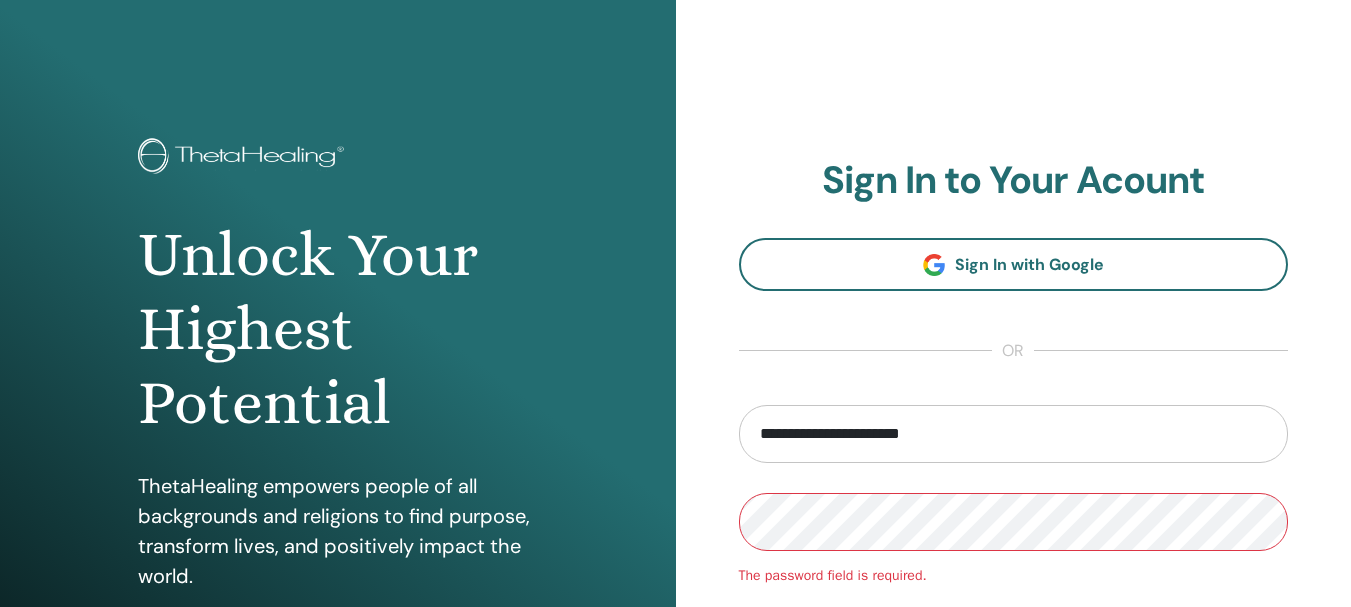 scroll, scrollTop: 0, scrollLeft: 0, axis: both 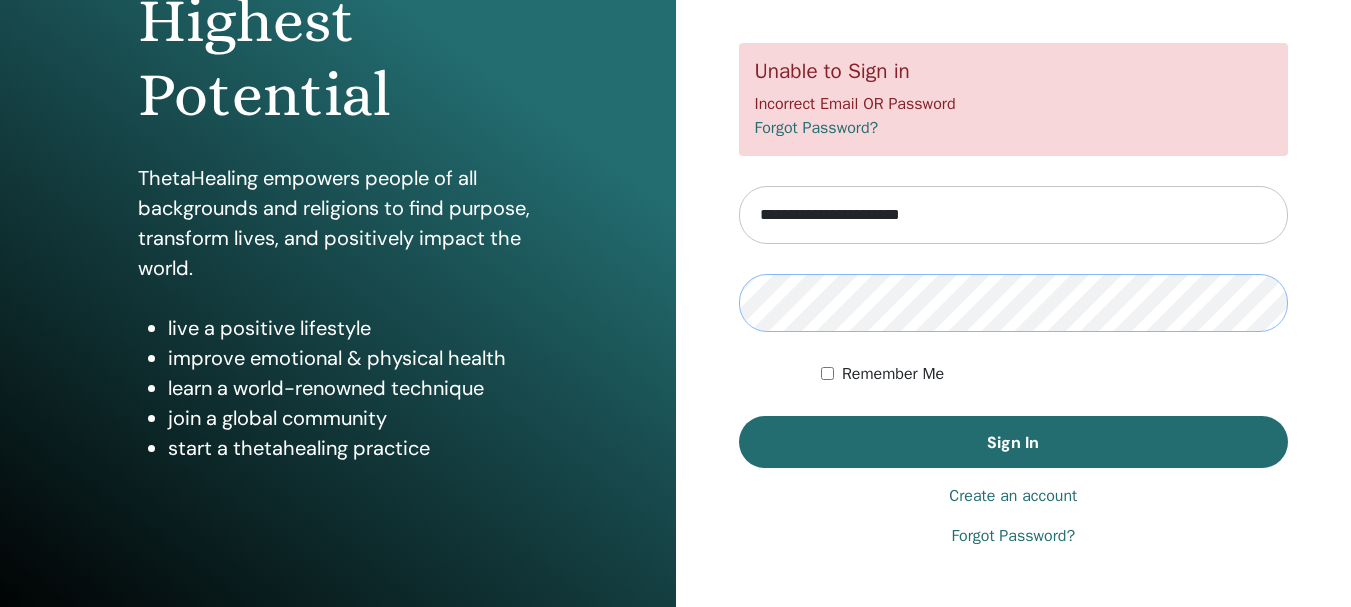click on "Sign In" at bounding box center [1014, 442] 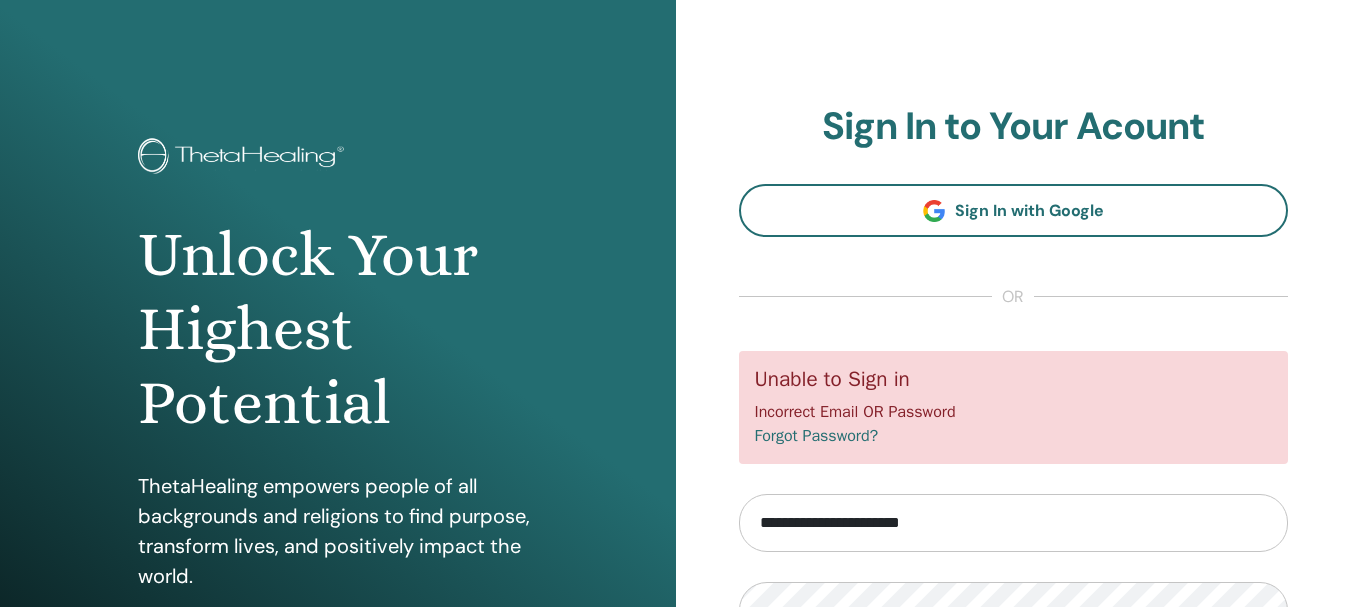 scroll, scrollTop: 0, scrollLeft: 0, axis: both 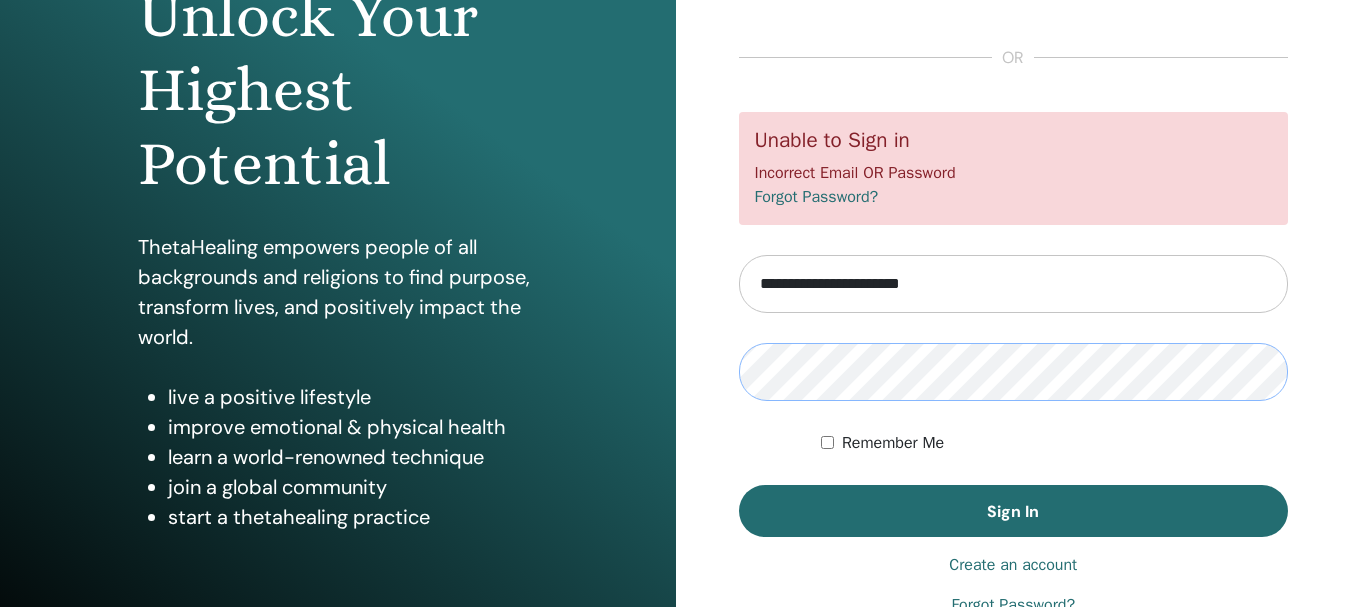 click on "Sign In" at bounding box center (1014, 511) 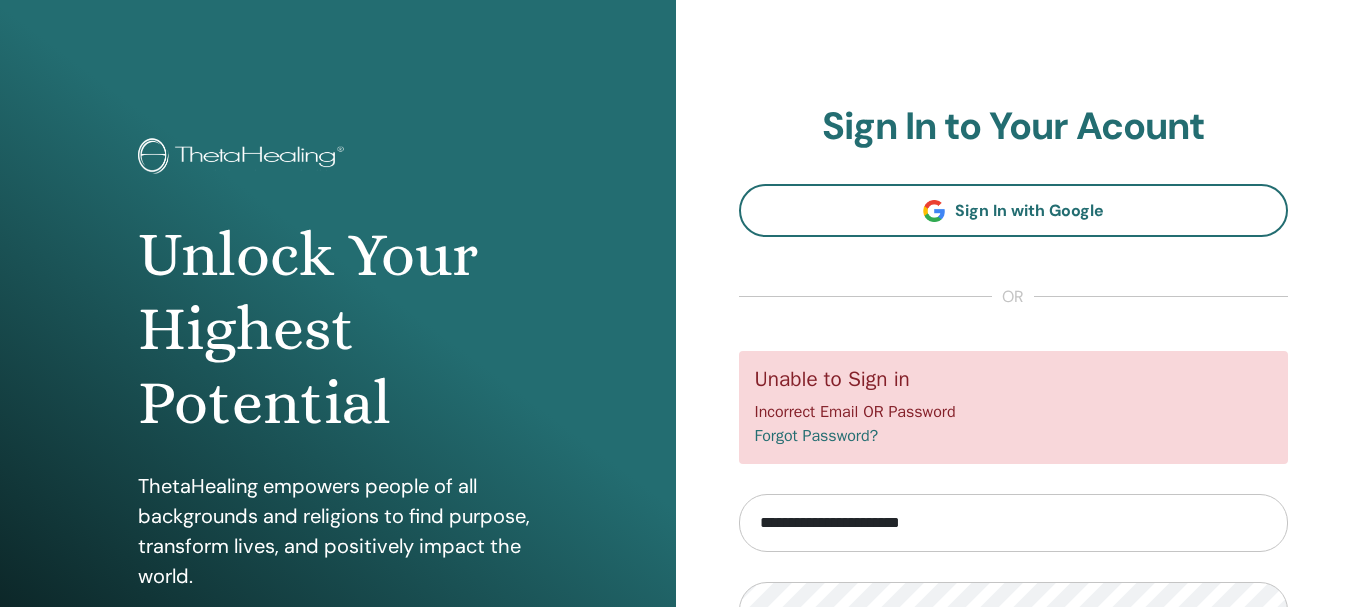 scroll, scrollTop: 0, scrollLeft: 0, axis: both 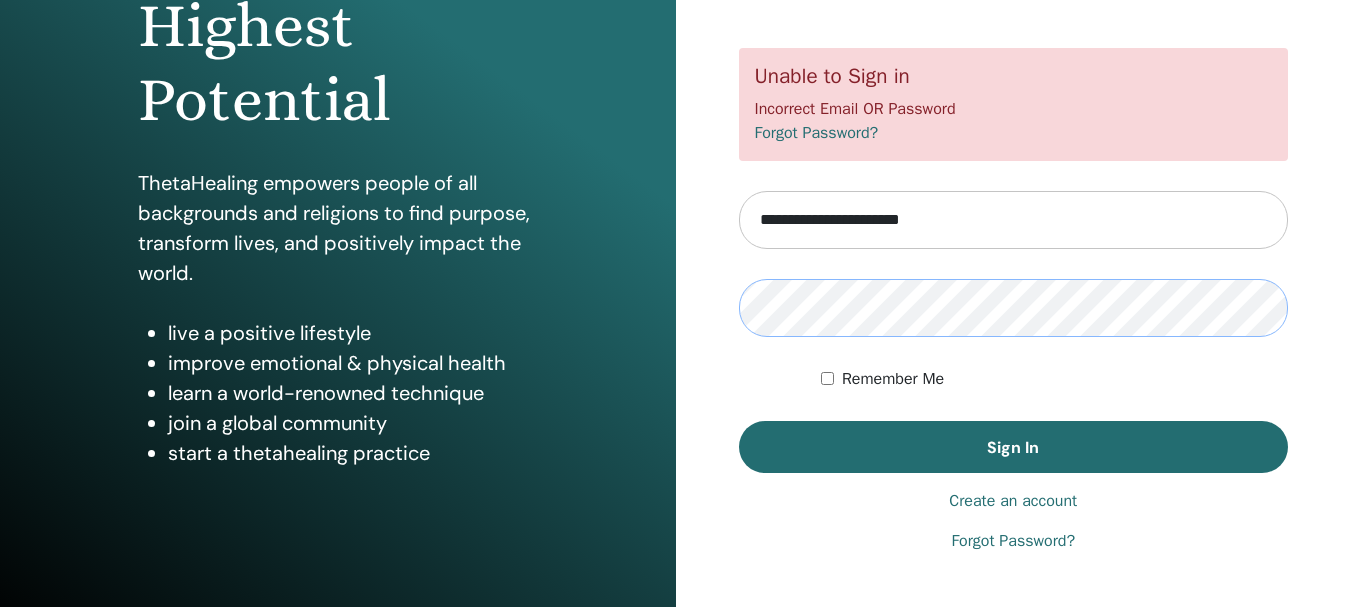 click on "Sign In" at bounding box center [1014, 447] 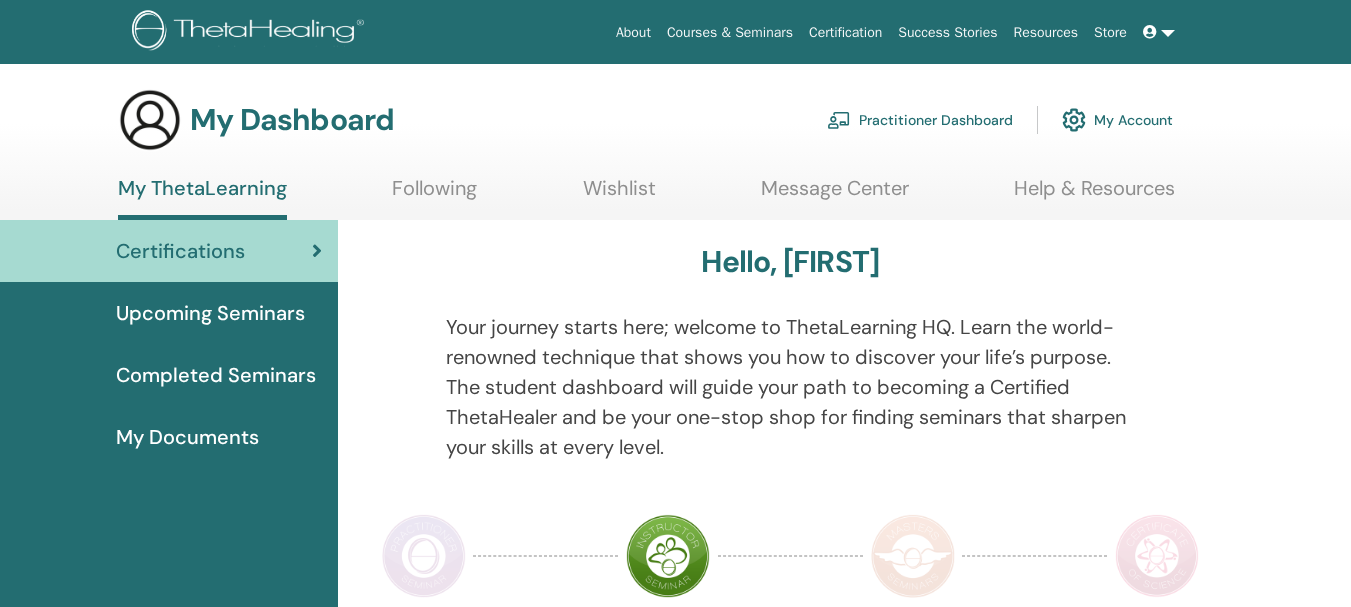 scroll, scrollTop: 0, scrollLeft: 0, axis: both 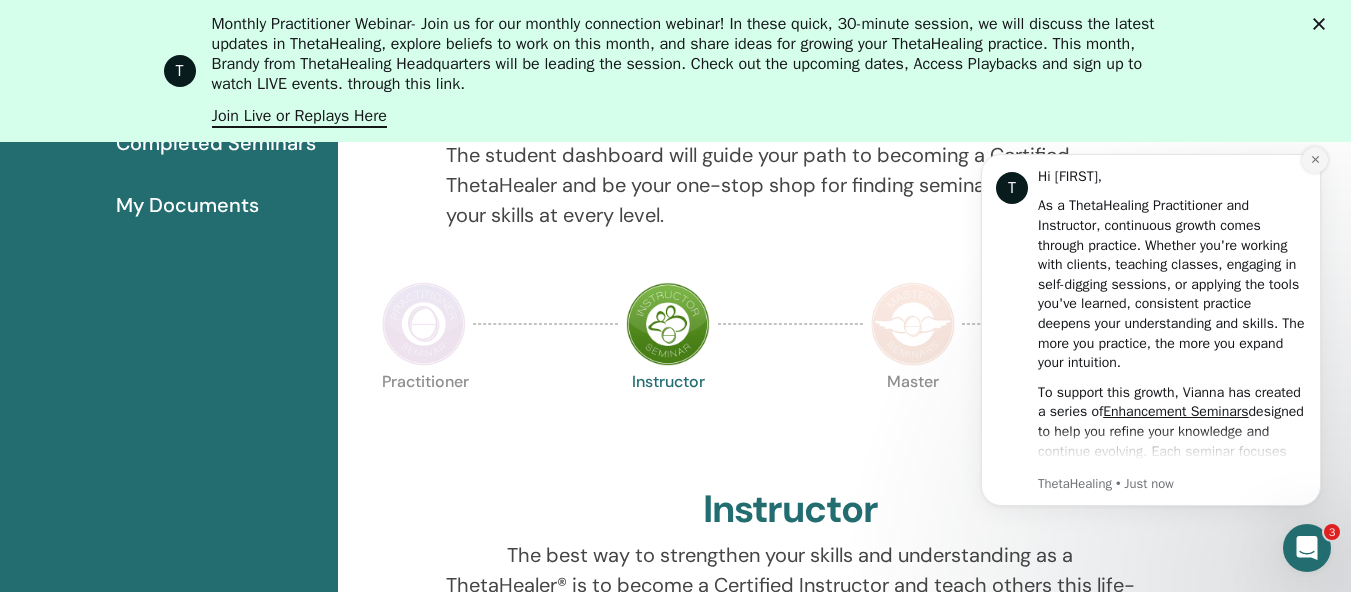 click 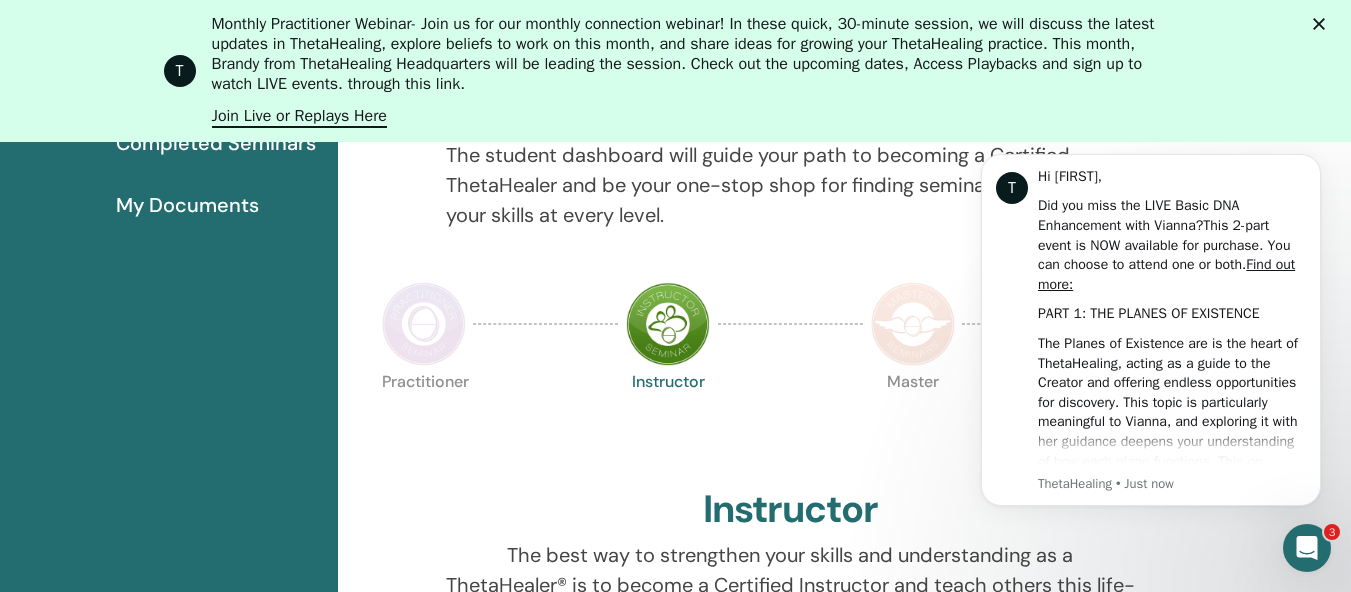 click 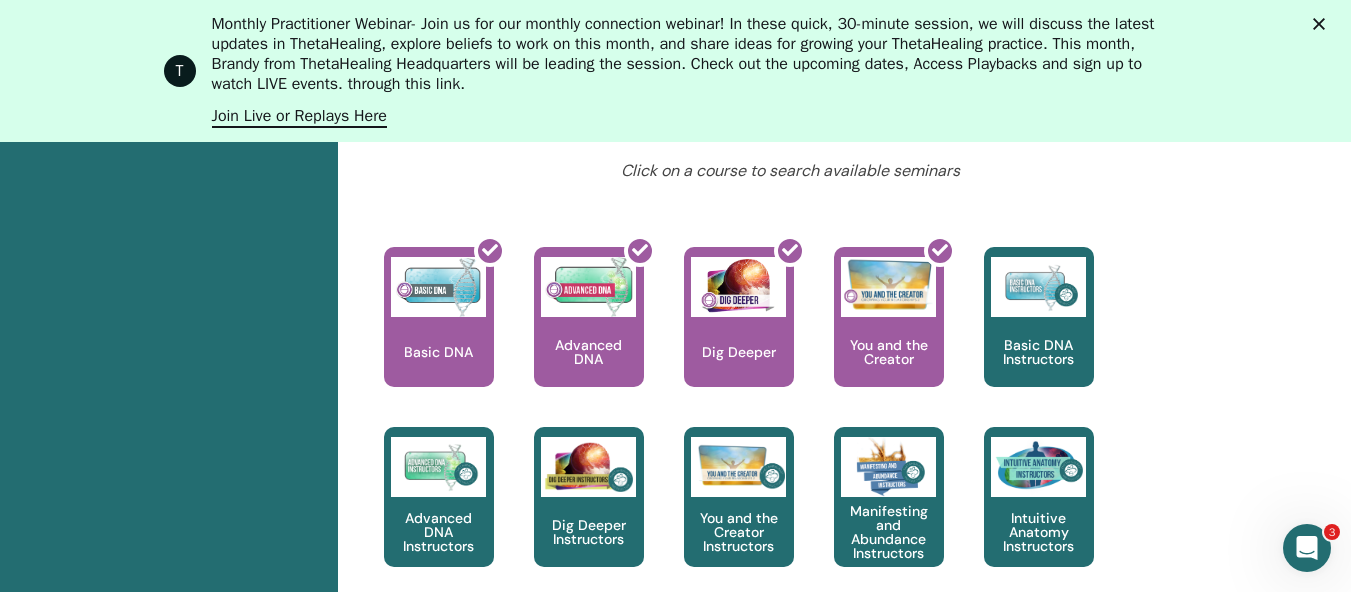 scroll, scrollTop: 952, scrollLeft: 0, axis: vertical 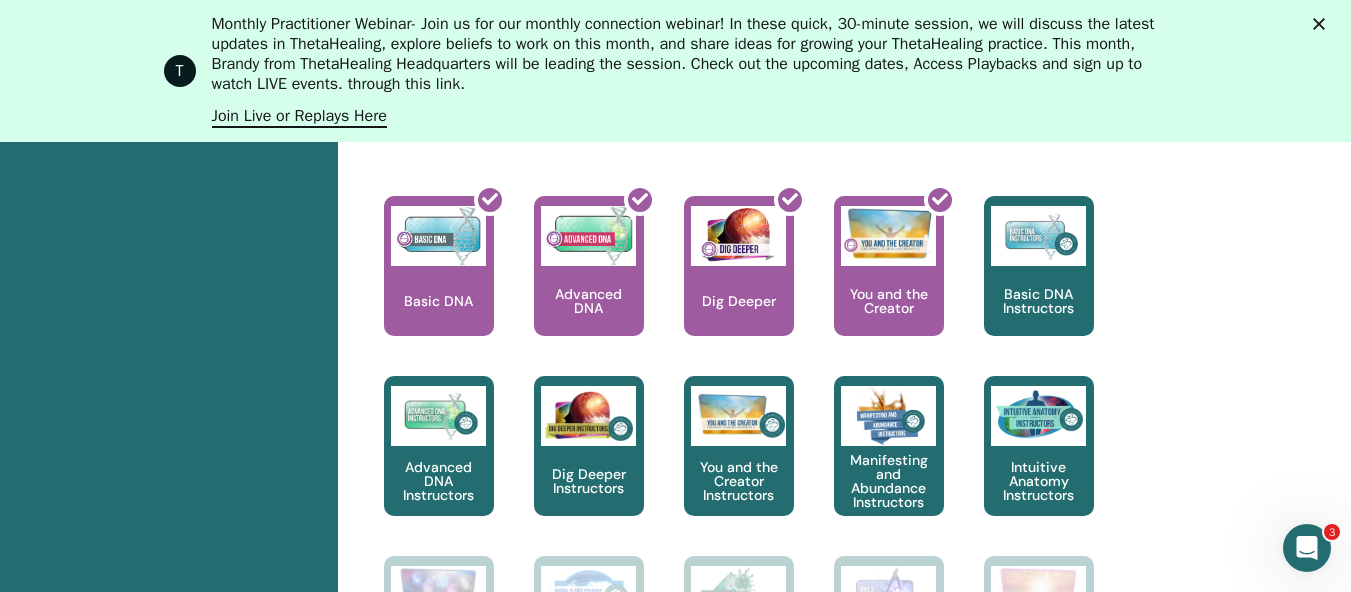 click 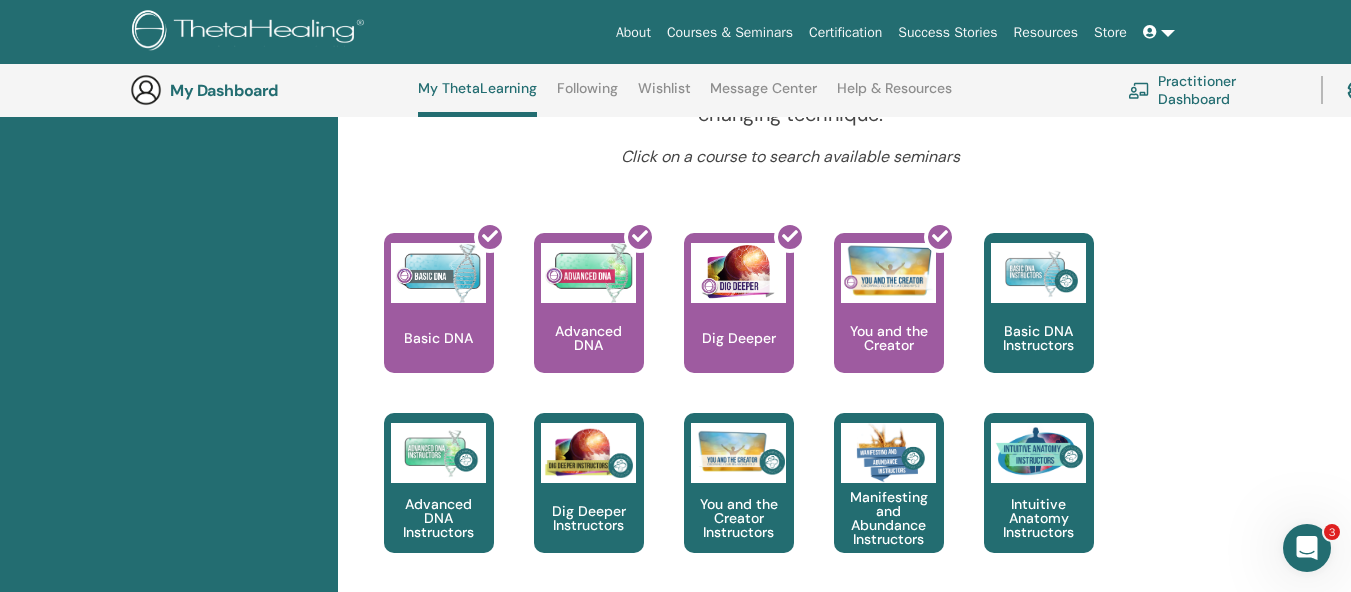 scroll, scrollTop: 768, scrollLeft: 0, axis: vertical 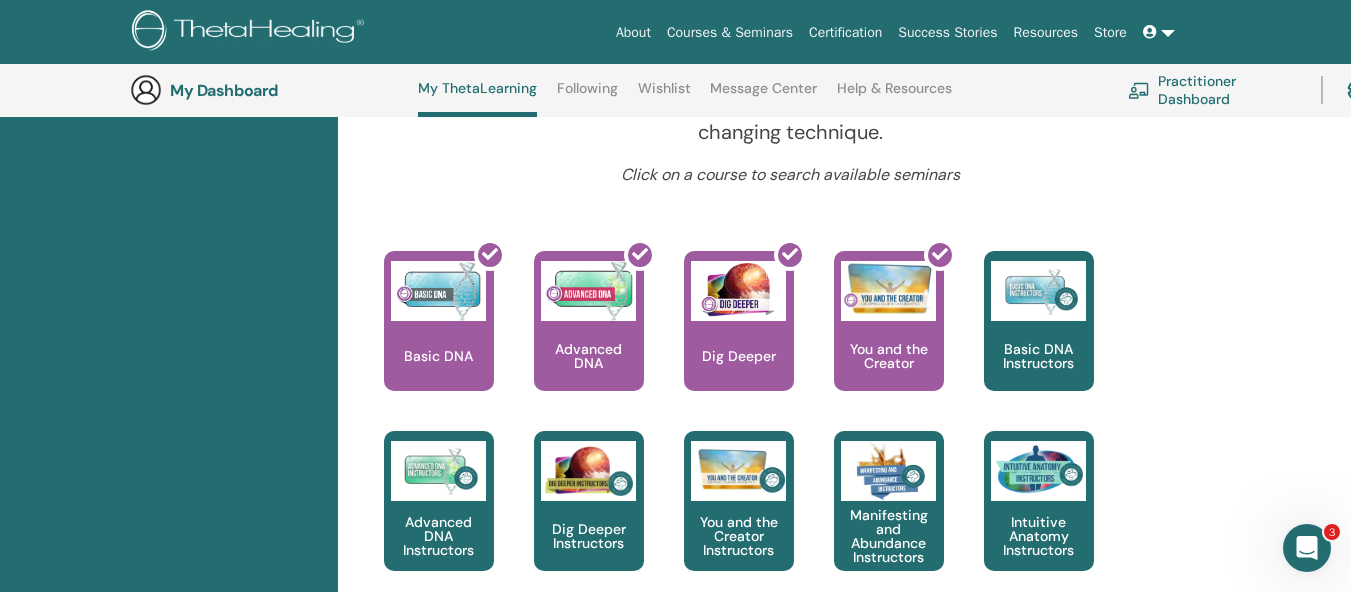 click at bounding box center (1307, 548) 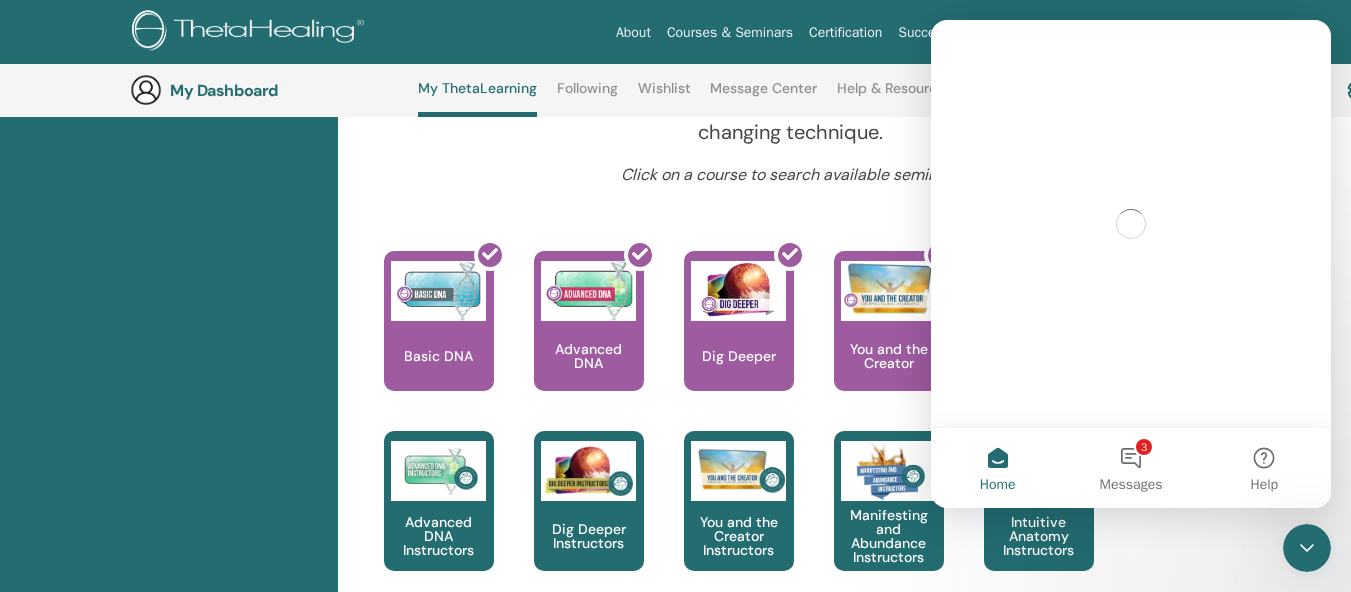 scroll, scrollTop: 0, scrollLeft: 0, axis: both 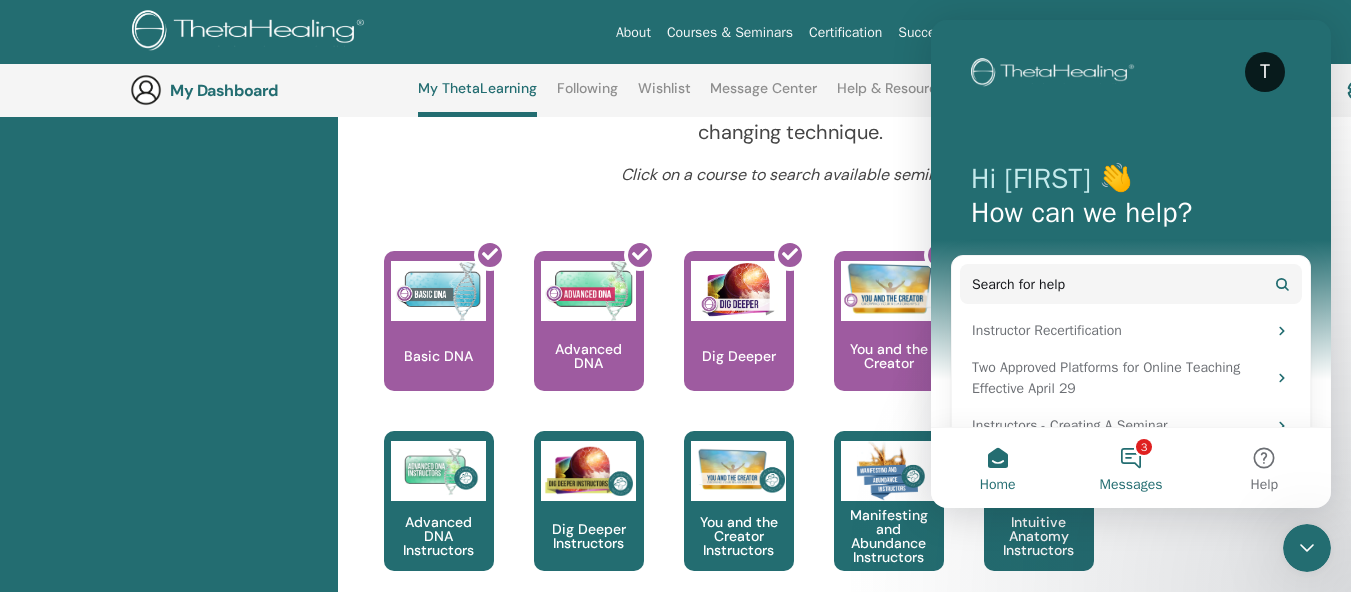 click on "3 Messages" at bounding box center (1130, 468) 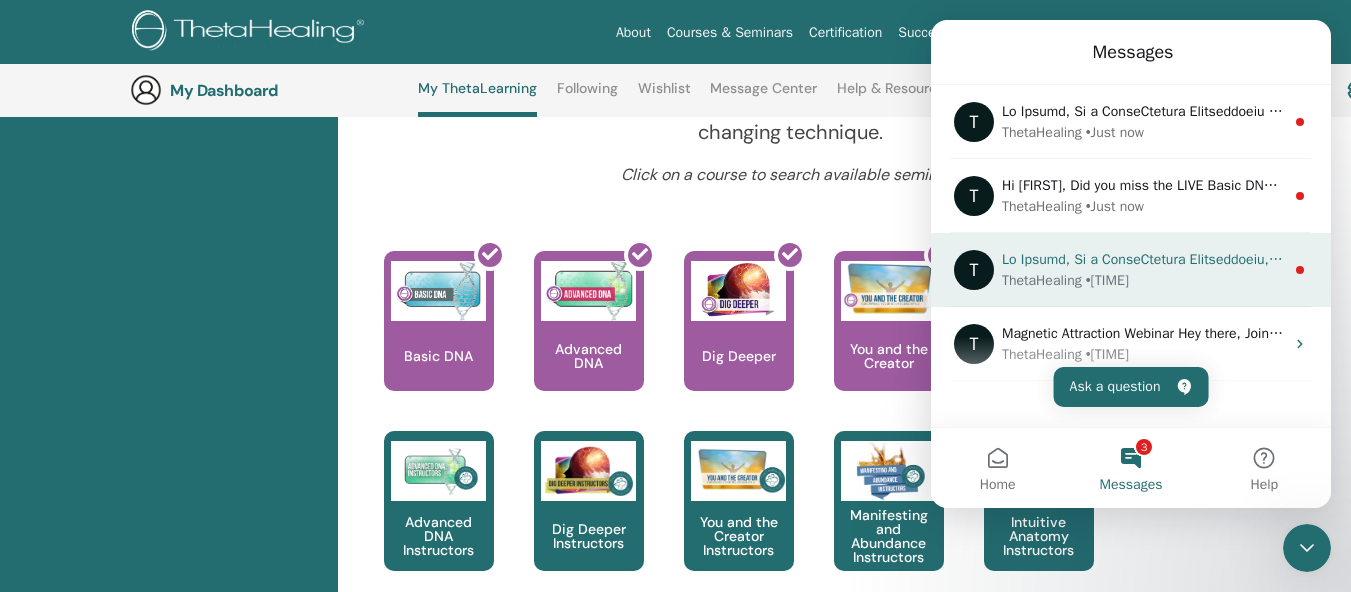 click on "ThetaHealing •  104w ago" at bounding box center [1143, 280] 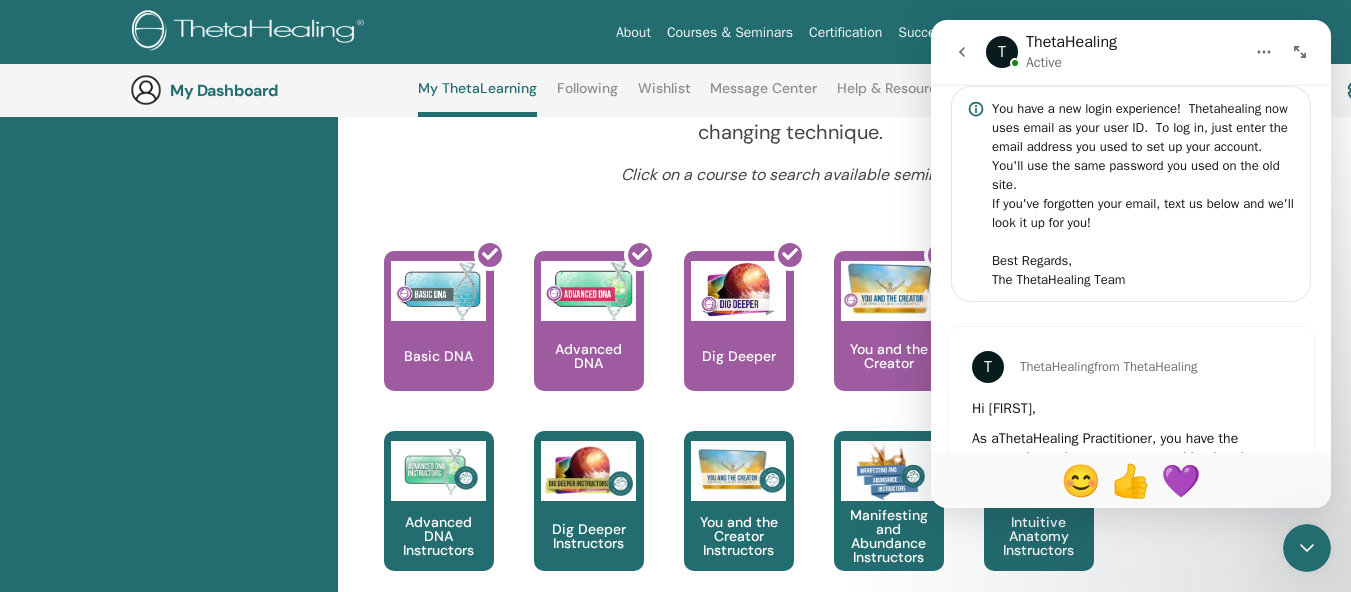 scroll, scrollTop: 194, scrollLeft: 0, axis: vertical 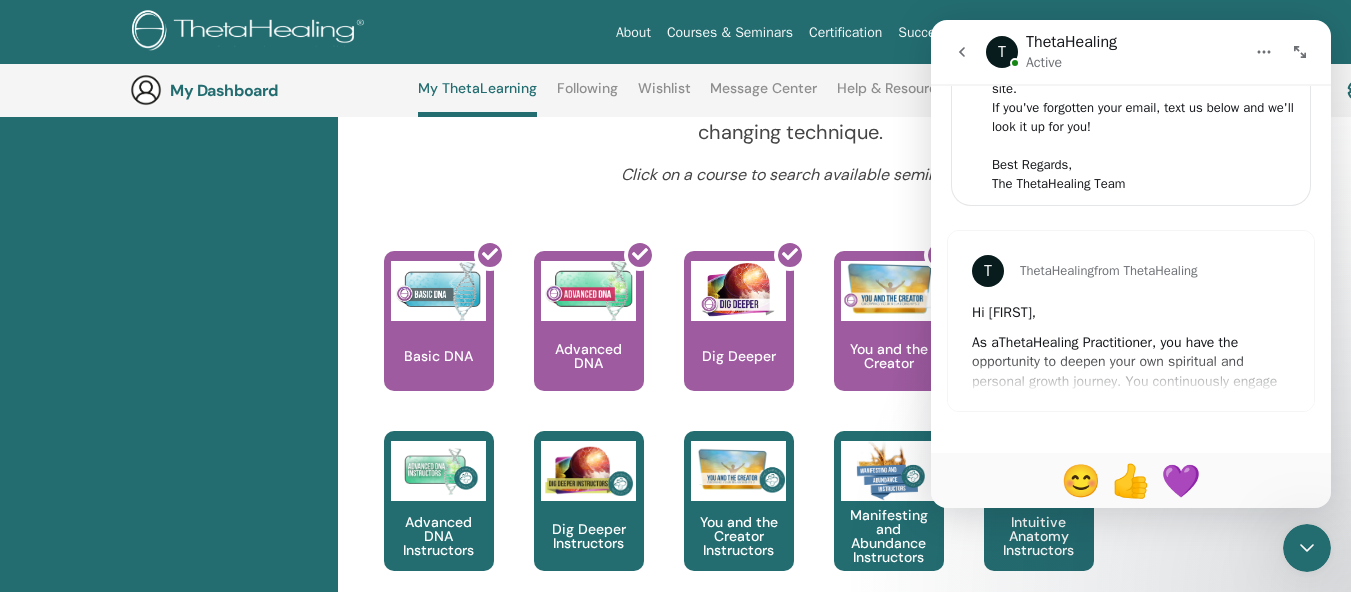 click on "Hello, Araitz
Your journey starts here; welcome to ThetaLearning HQ. Learn the world-renowned technique that shows you how to discover your life’s purpose. The student dashboard will guide your path to becoming a Certified ThetaHealer and be your one-stop shop for finding seminars that sharpen your skills at every level.
Practitioner
Instructor
Master
Certificate of Science" at bounding box center [844, 848] 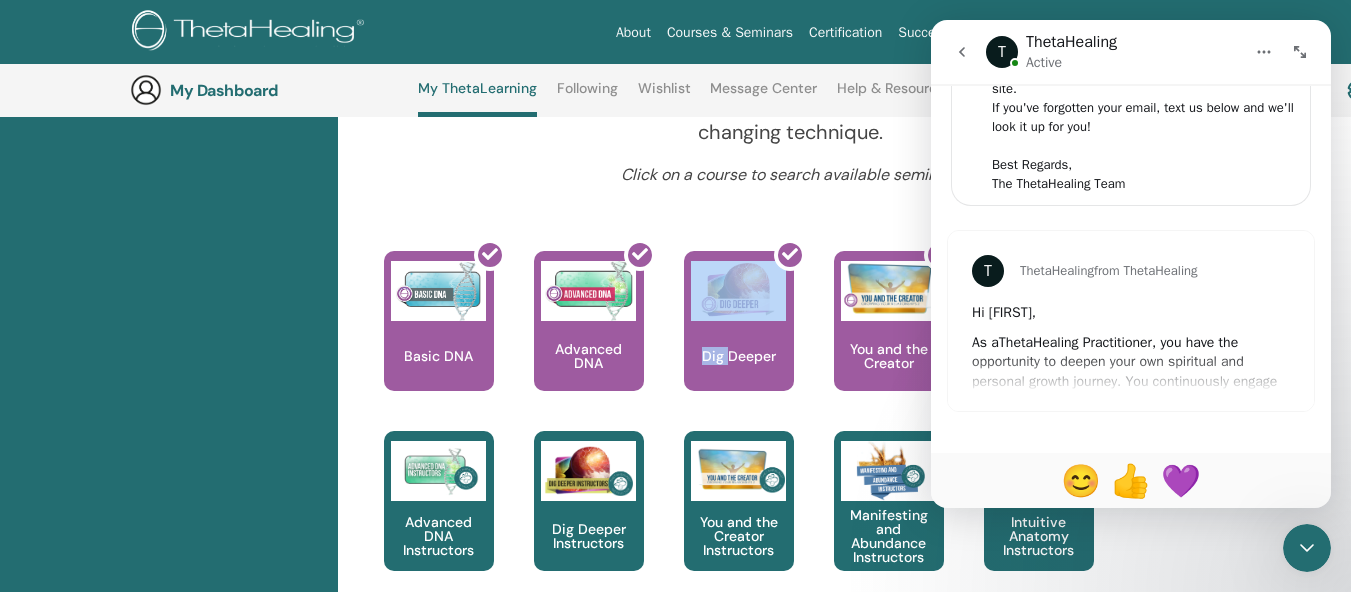 click on "Hello, Araitz
Your journey starts here; welcome to ThetaLearning HQ. Learn the world-renowned technique that shows you how to discover your life’s purpose. The student dashboard will guide your path to becoming a Certified ThetaHealer and be your one-stop shop for finding seminars that sharpen your skills at every level.
Practitioner
Instructor
Master
Certificate of Science" at bounding box center (790, 738) 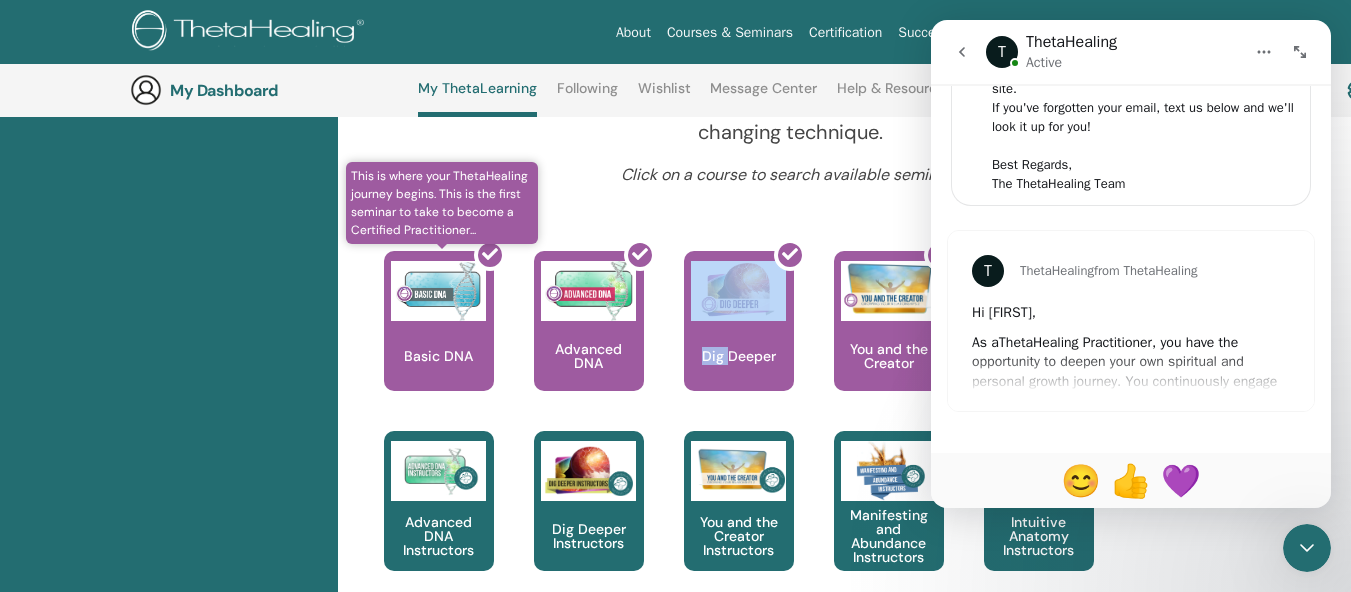 click at bounding box center [451, 329] 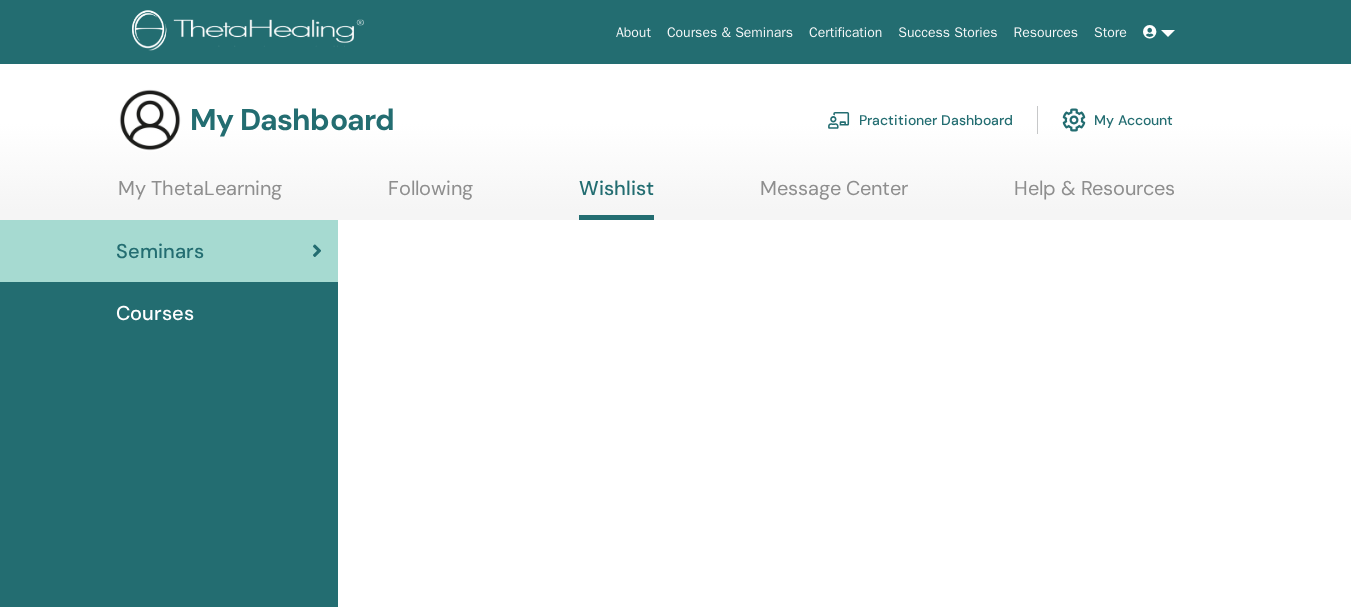 scroll, scrollTop: 0, scrollLeft: 0, axis: both 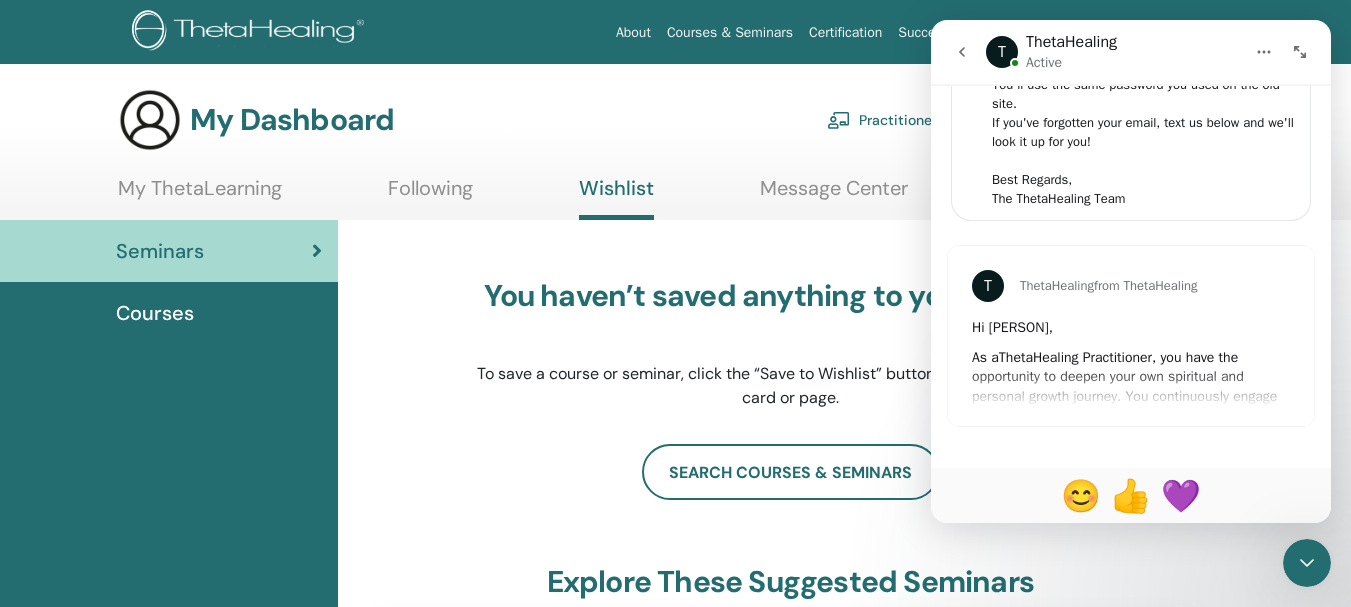 drag, startPoint x: 964, startPoint y: 55, endPoint x: 1861, endPoint y: 77, distance: 897.2698 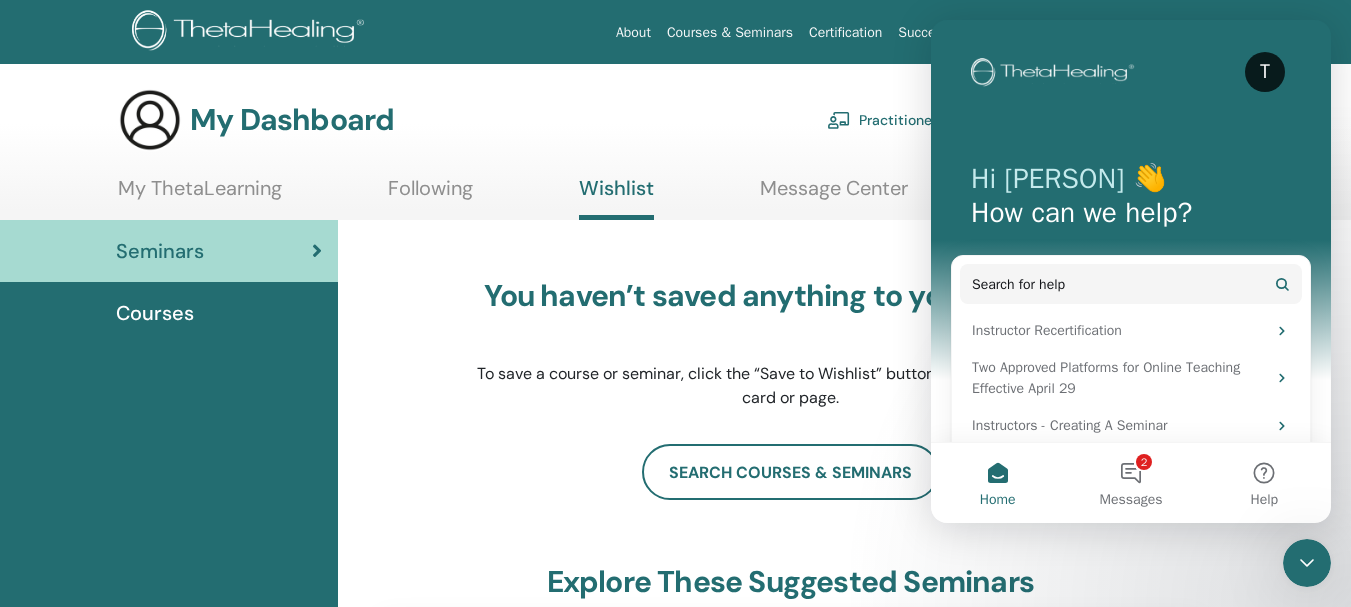 scroll, scrollTop: 0, scrollLeft: 0, axis: both 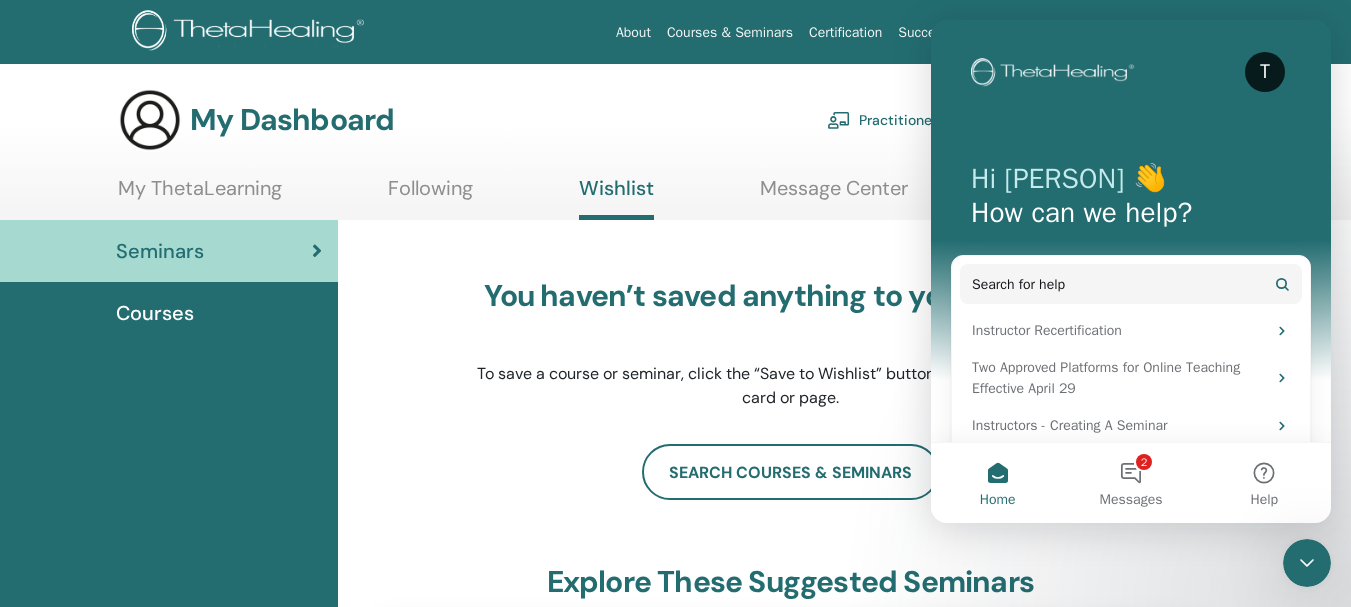 click on "search courses & seminars" at bounding box center [790, 472] 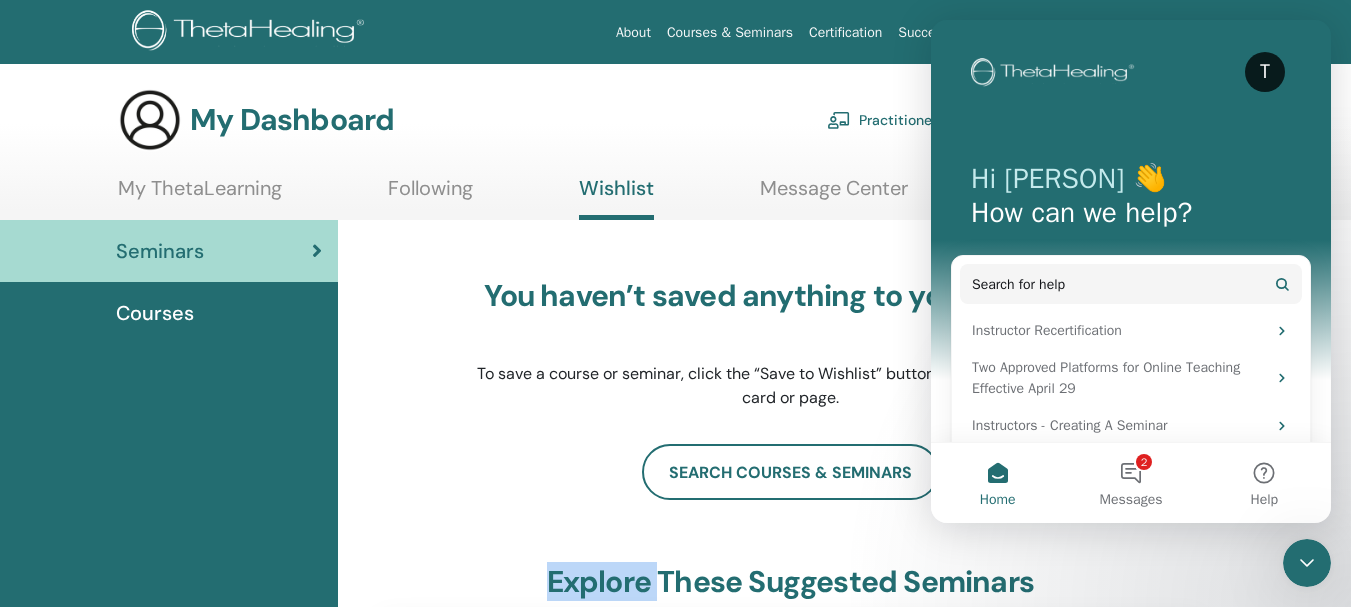 click on "search courses & seminars" at bounding box center (790, 472) 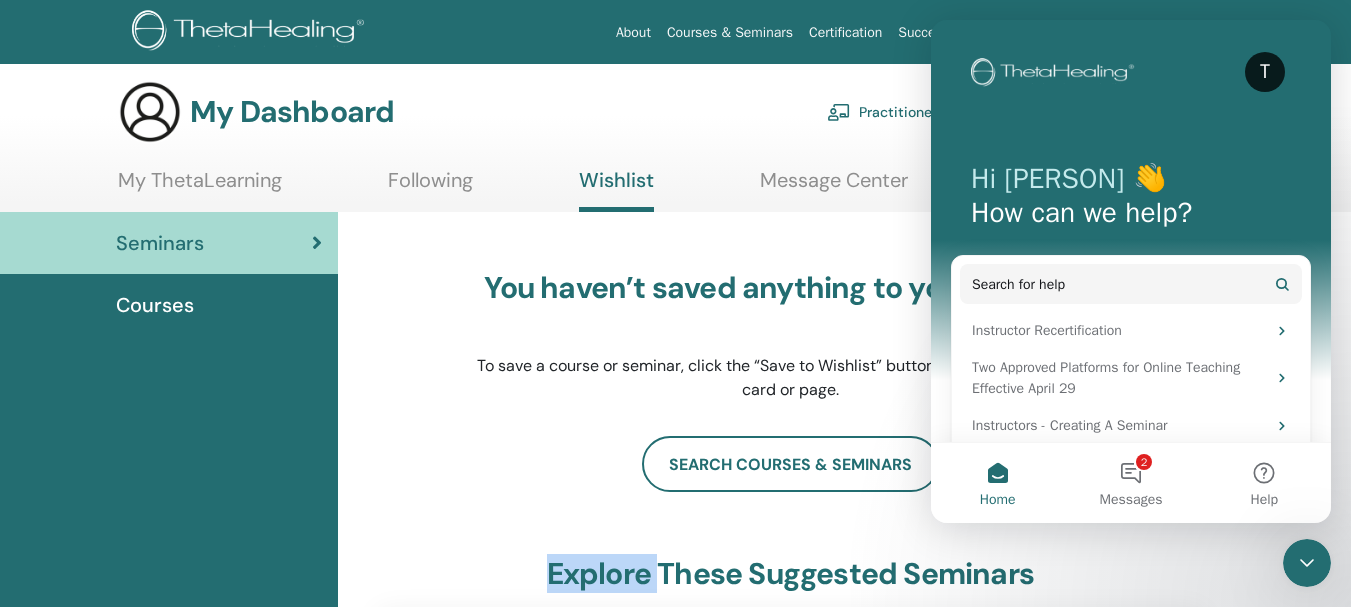scroll, scrollTop: 0, scrollLeft: 0, axis: both 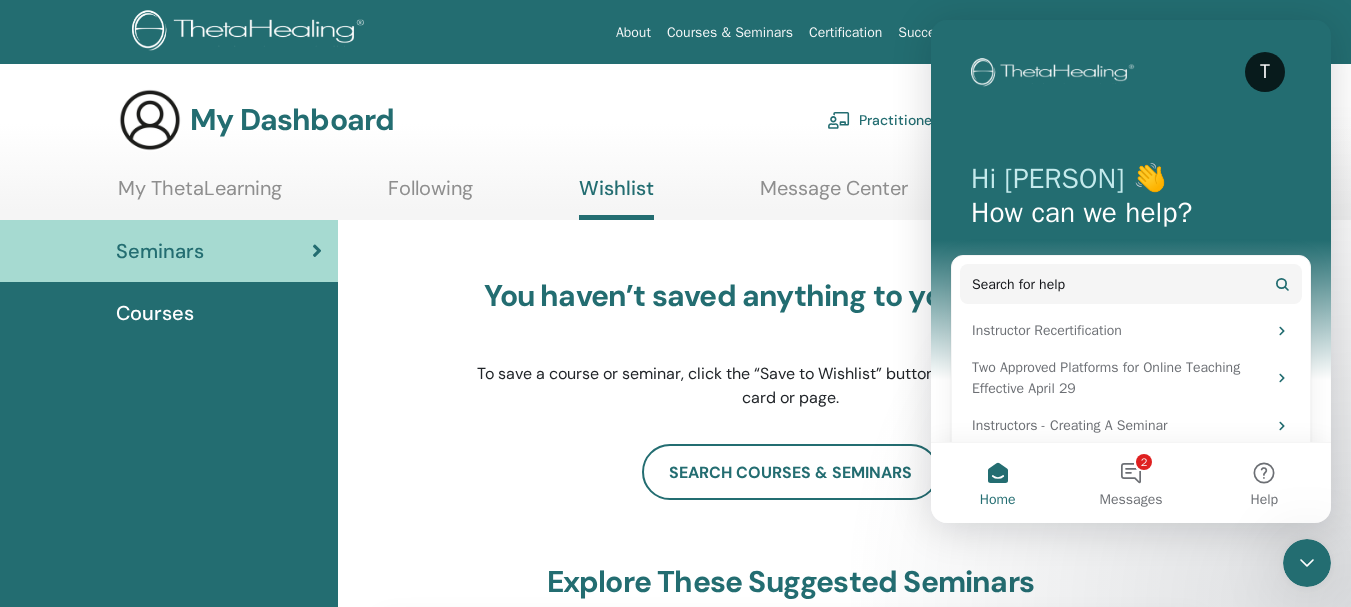 click on "You haven’t saved anything to your Wishlist. To save a course or seminar, click the “Save to Wishlist” button on the course/seminar card or page." at bounding box center (790, 344) 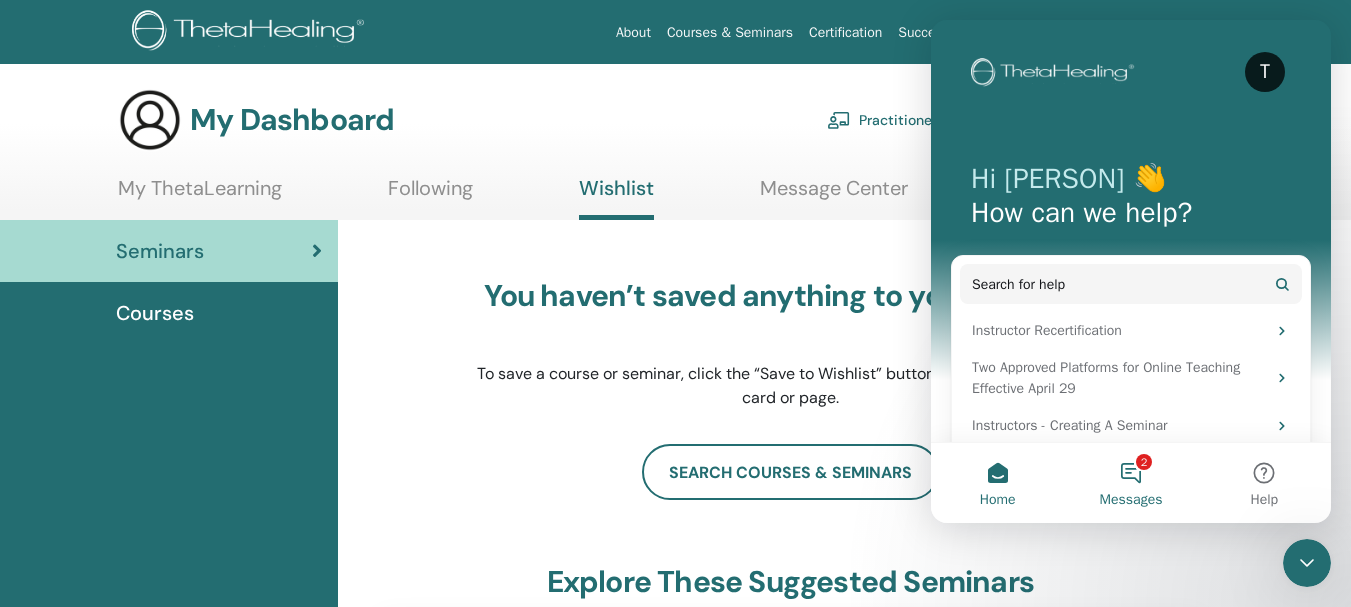 click on "2 Messages" at bounding box center [1130, 483] 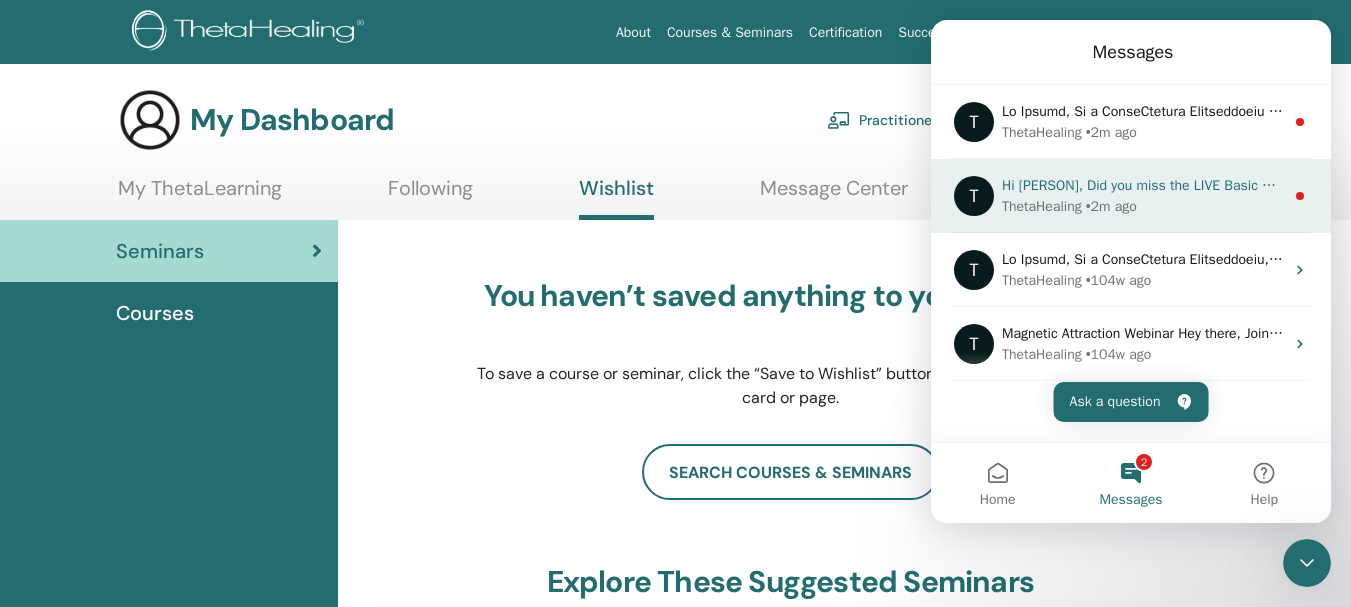 click on "ThetaHealing •  2m ago" at bounding box center (1143, 206) 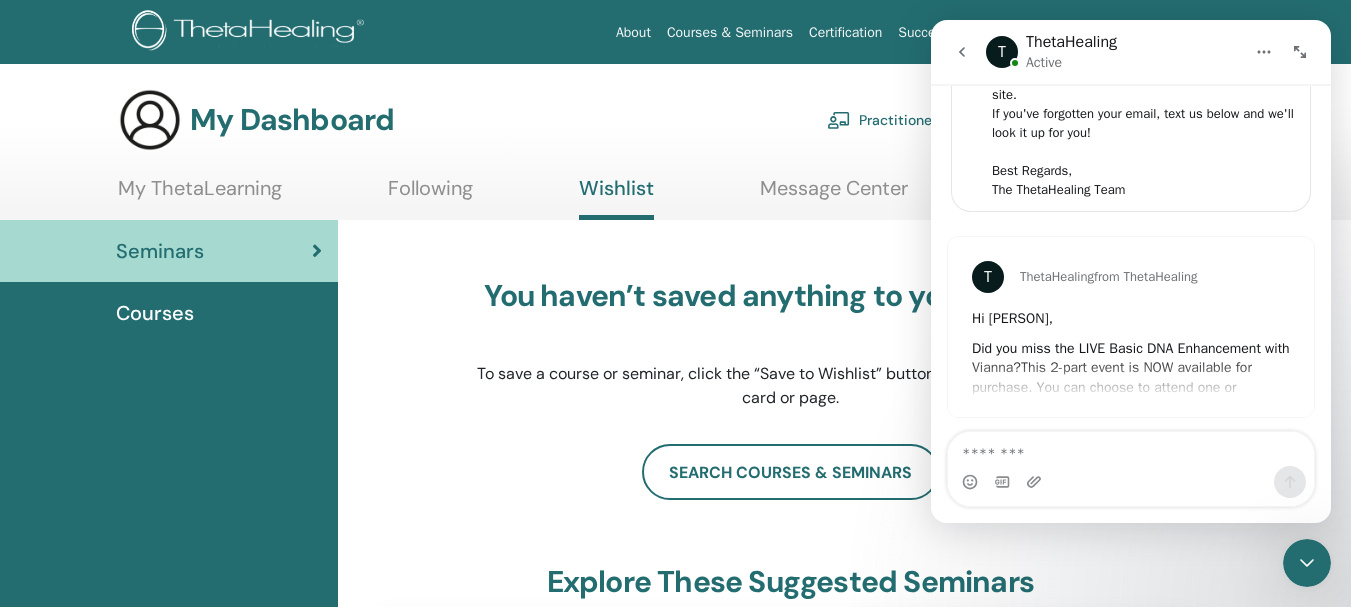 scroll, scrollTop: 196, scrollLeft: 0, axis: vertical 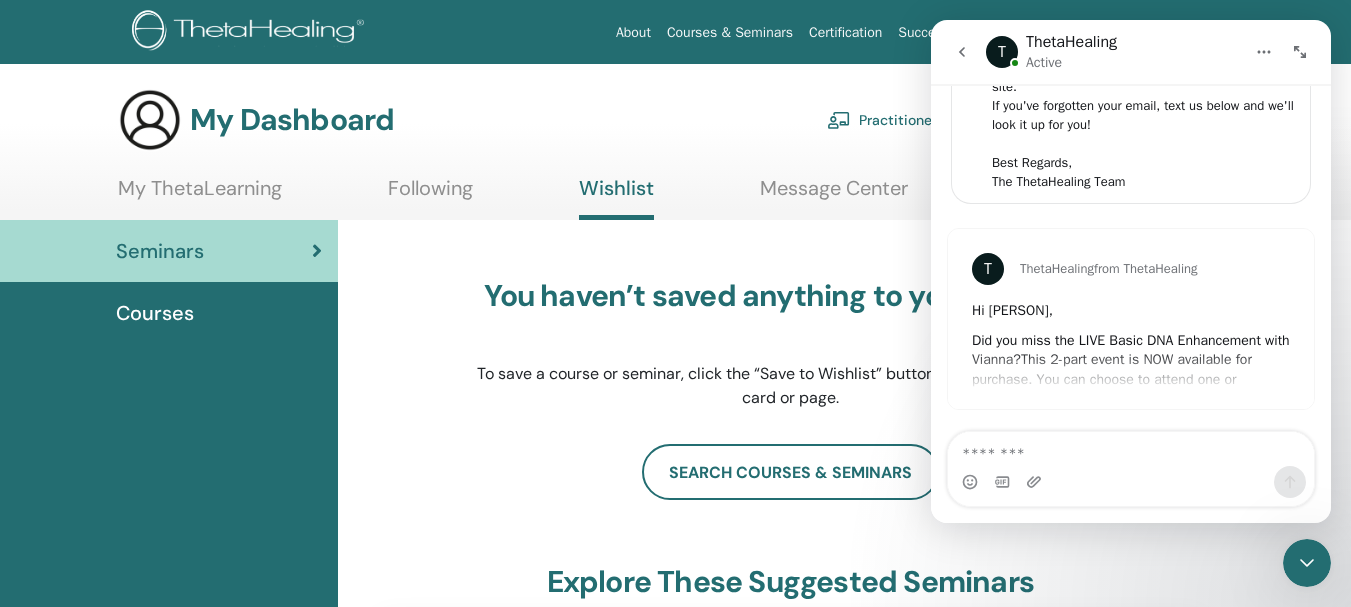 click on "T" at bounding box center (1002, 52) 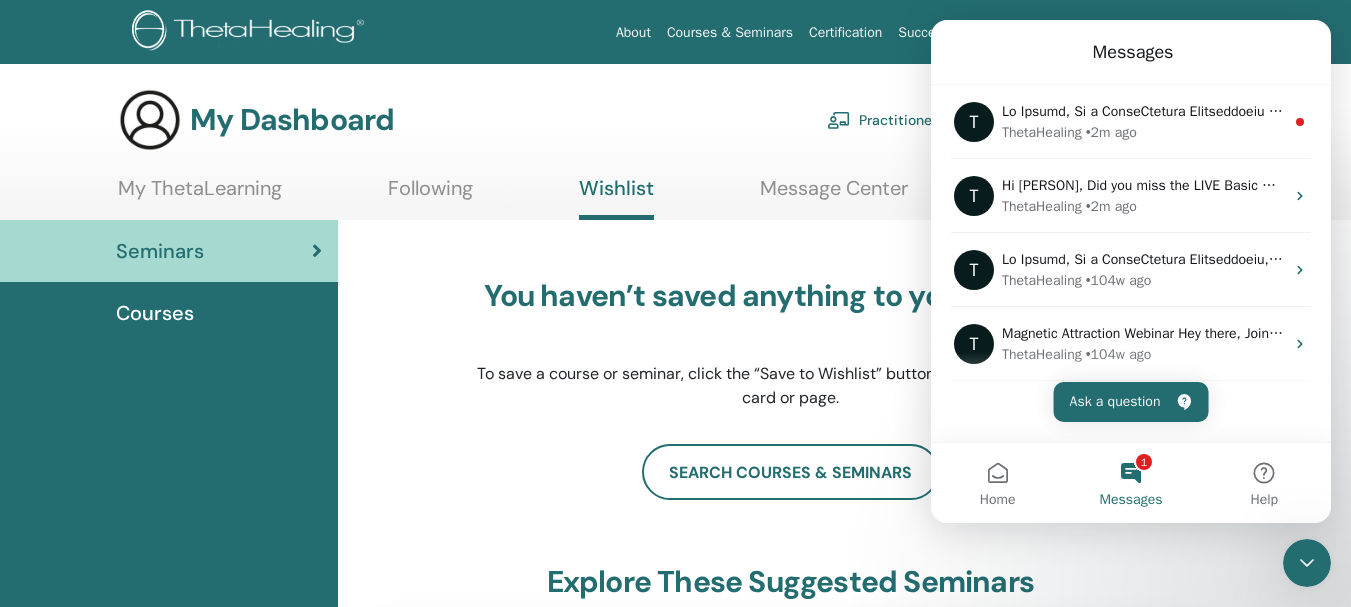 click on "1 Messages" at bounding box center (1130, 483) 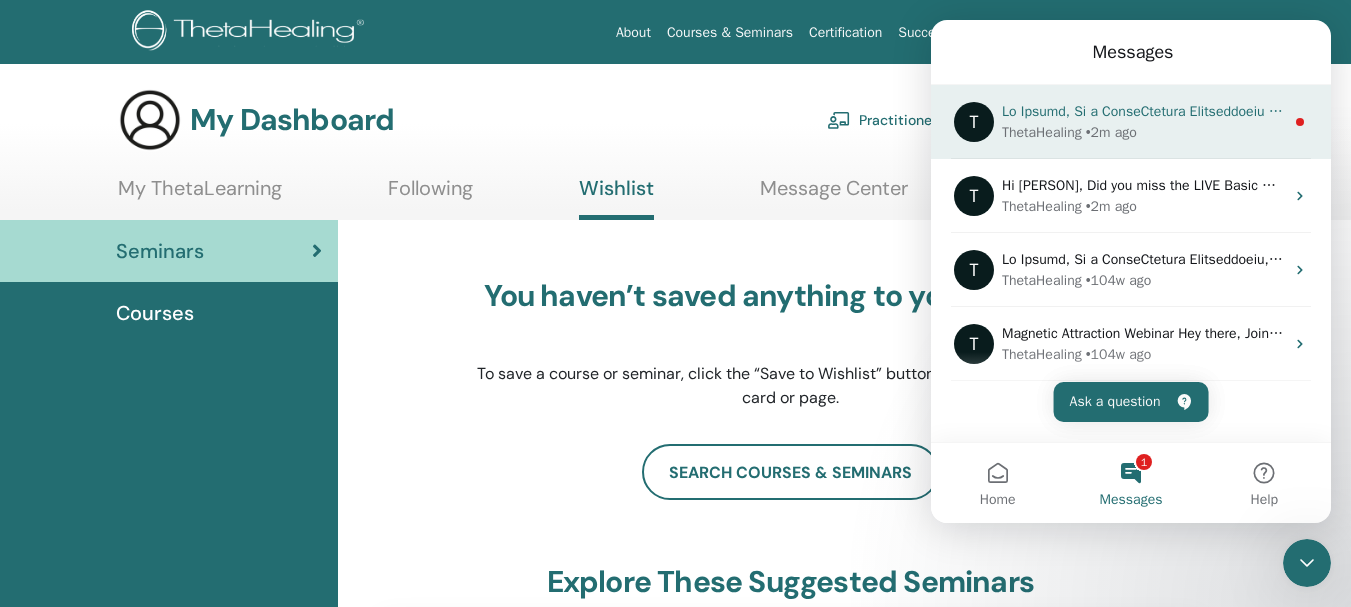 click on "T ThetaHealing •  2m ago" at bounding box center [1131, 122] 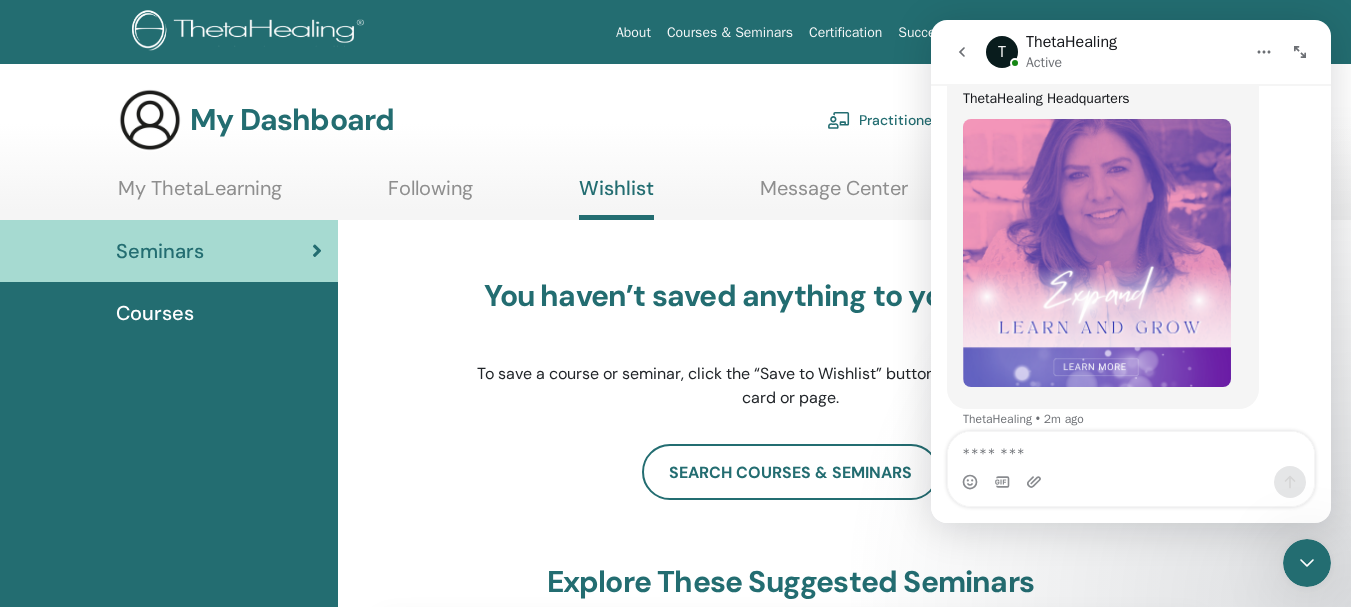 scroll, scrollTop: 1230, scrollLeft: 0, axis: vertical 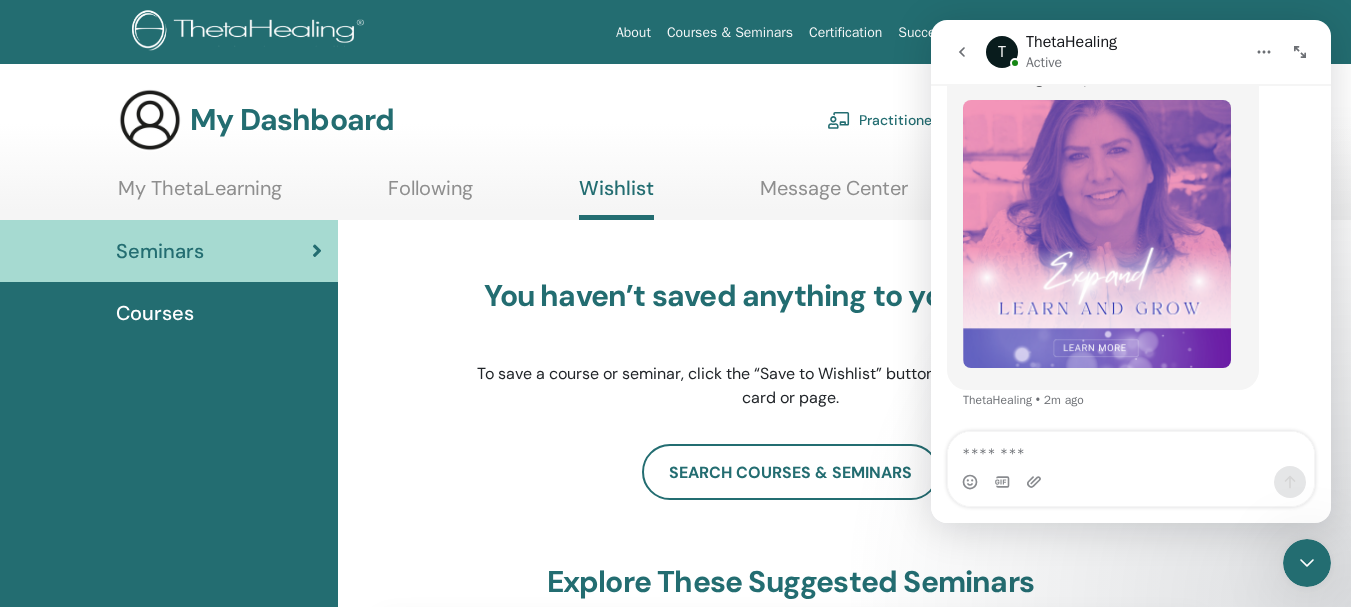 click at bounding box center (962, 52) 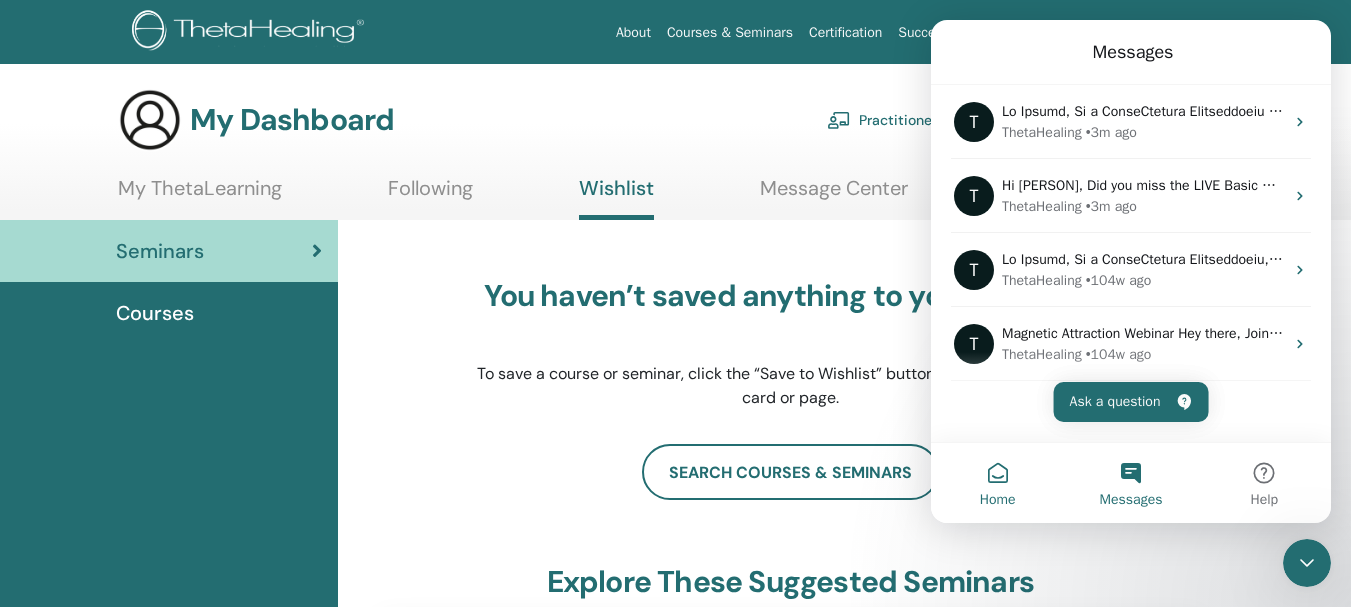 click on "Home" at bounding box center [997, 483] 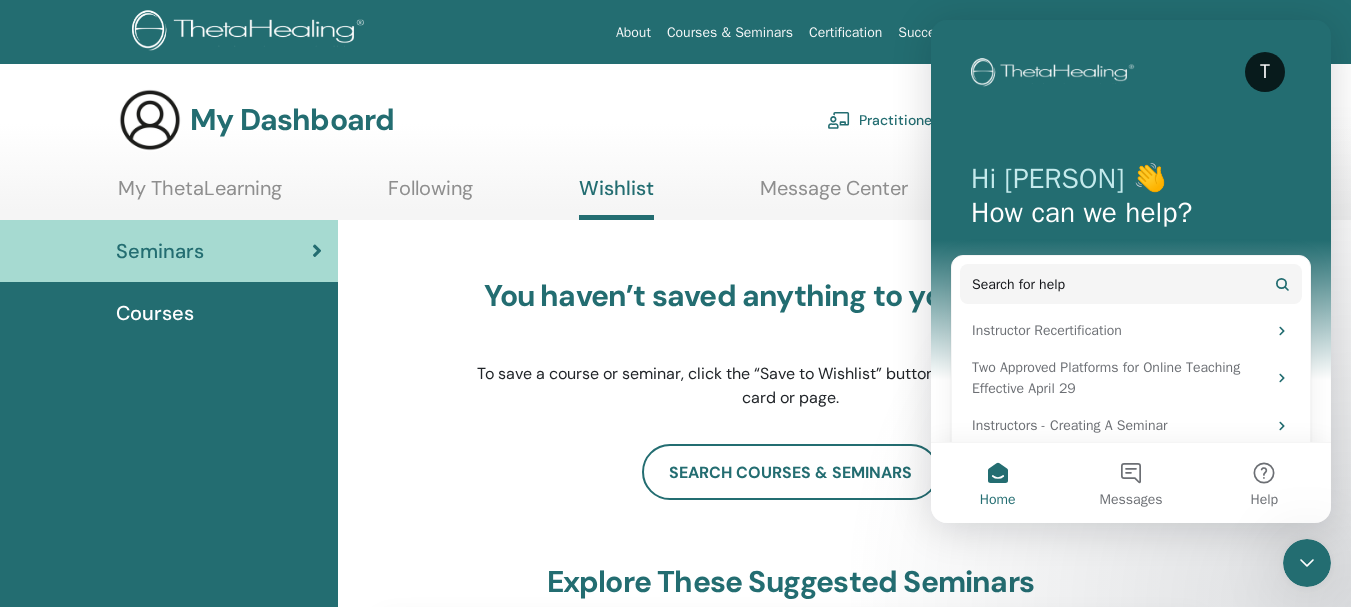 click on "You haven’t saved anything to your Wishlist. To save a course or seminar, click the “Save to Wishlist” button on the course/seminar card or page. search courses & seminars explore these suggested seminars THInK Instructors Team with Vianna Stibal,   Founder of ThetaHealing® register now save to wishlist You and the Creator Instructors with THInK Instructors Team with Vianna Stibal, Founder of ThetaHealing® Location : United States of America, Montana, Montana Date : Aug/25, 2025 Language(s) : Arabic, Croatian, Czech, English, French, German, Hebrew, Hungarian, Italian, Japanese, Mandarin Chinese, Persian (Farsi), Polish, Russian, Turkish Duration : 2 days Scholarship : Available Prerequisites : Basic DNA, Advanced DNA, Dig Deeper, You and the Creator, Basic DNA Instructors, Advanced DNA Instructors, Dig Deeper Instructors $1340.00 Event Page THInK Instructors Team with Vianna Stibal,   Founder of ThetaHealing® register now save to wishlist Location : United States of America, Montana, Montana Date :" at bounding box center (790, 1168) 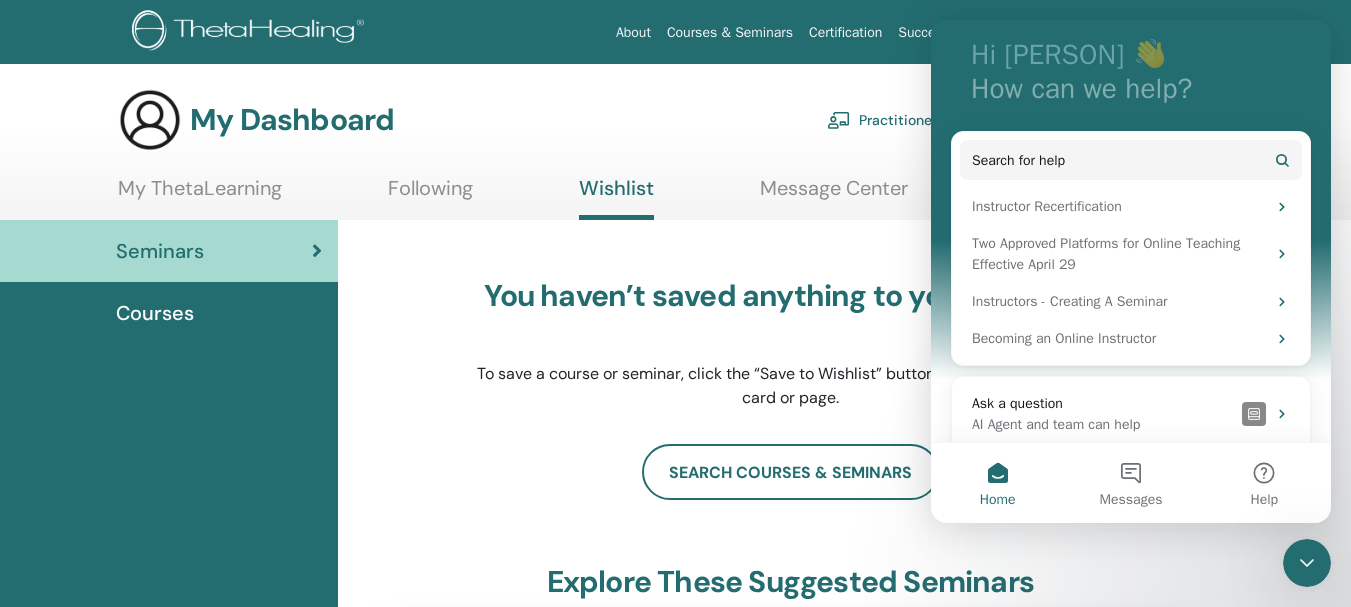scroll, scrollTop: 144, scrollLeft: 0, axis: vertical 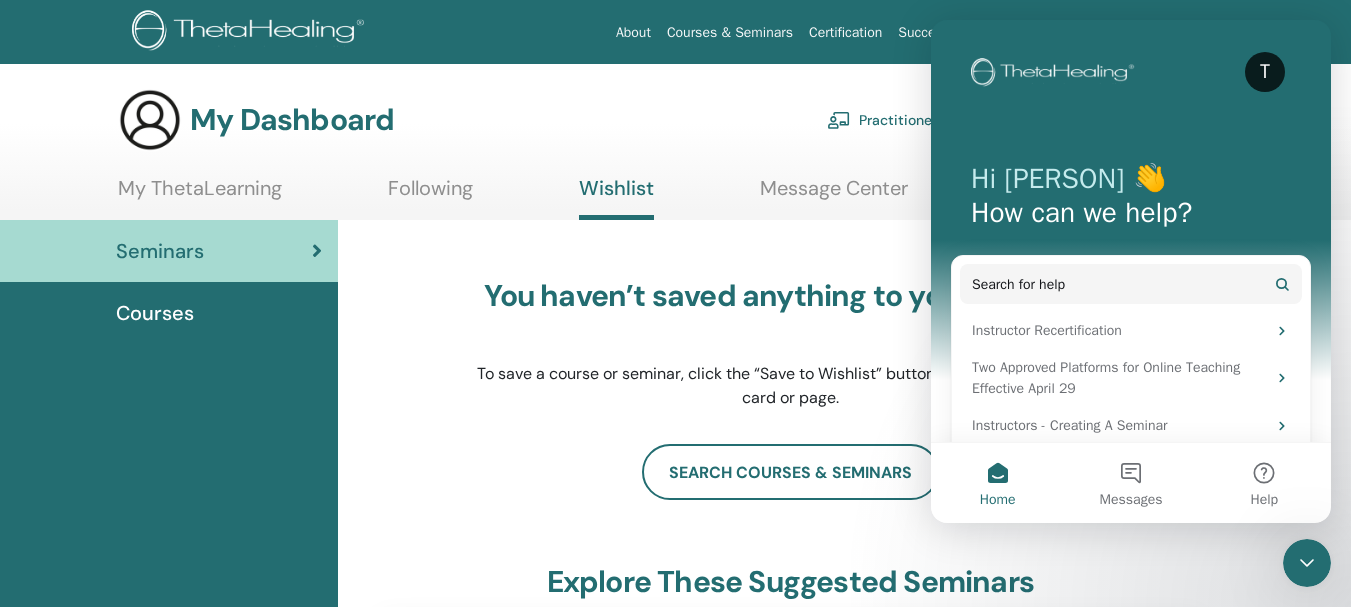 drag, startPoint x: 1327, startPoint y: 29, endPoint x: 1842, endPoint y: 205, distance: 544.2435 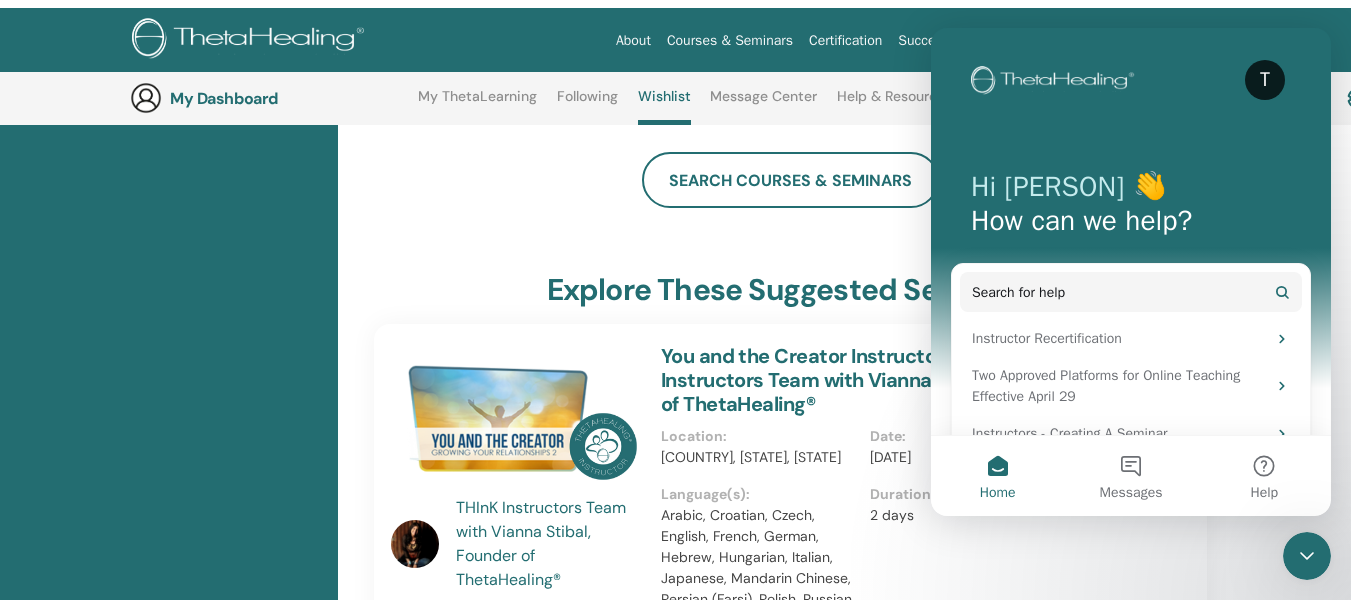 scroll, scrollTop: 0, scrollLeft: 0, axis: both 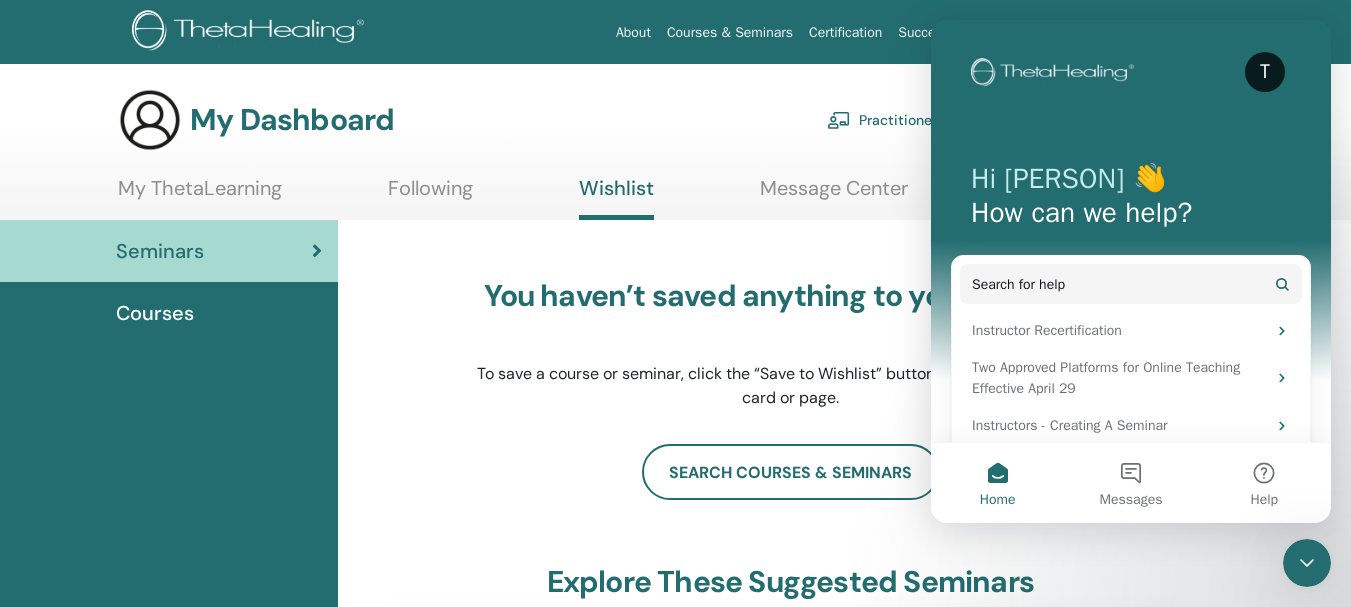 click 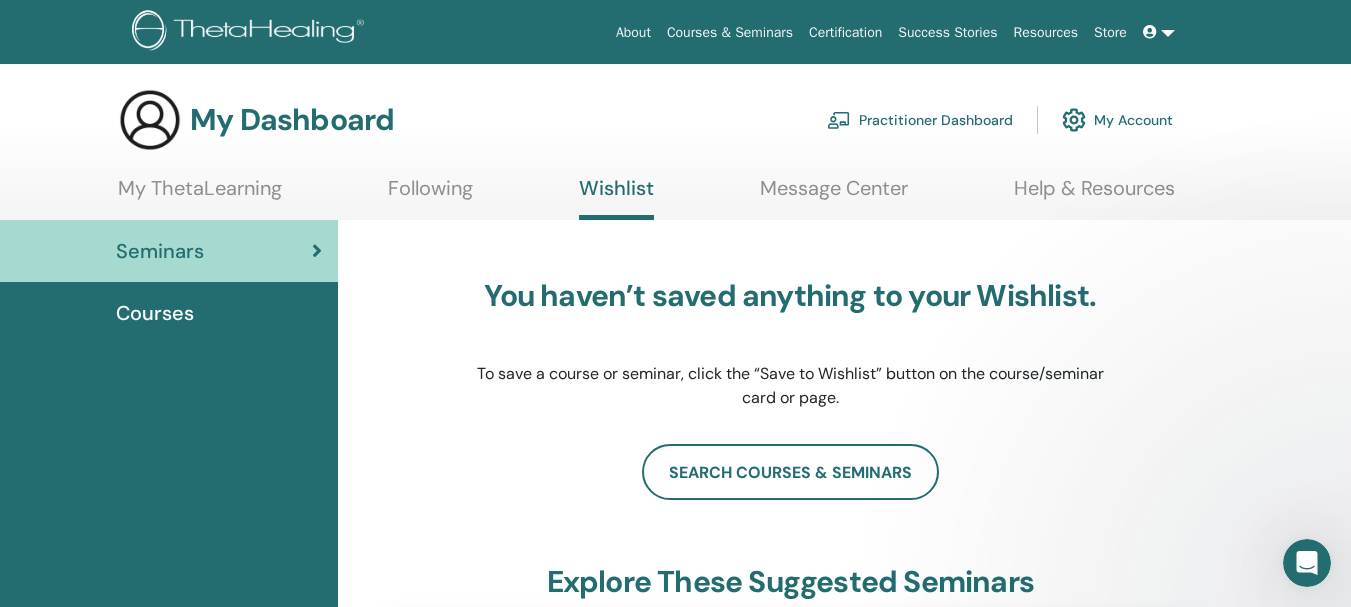 scroll, scrollTop: 0, scrollLeft: 0, axis: both 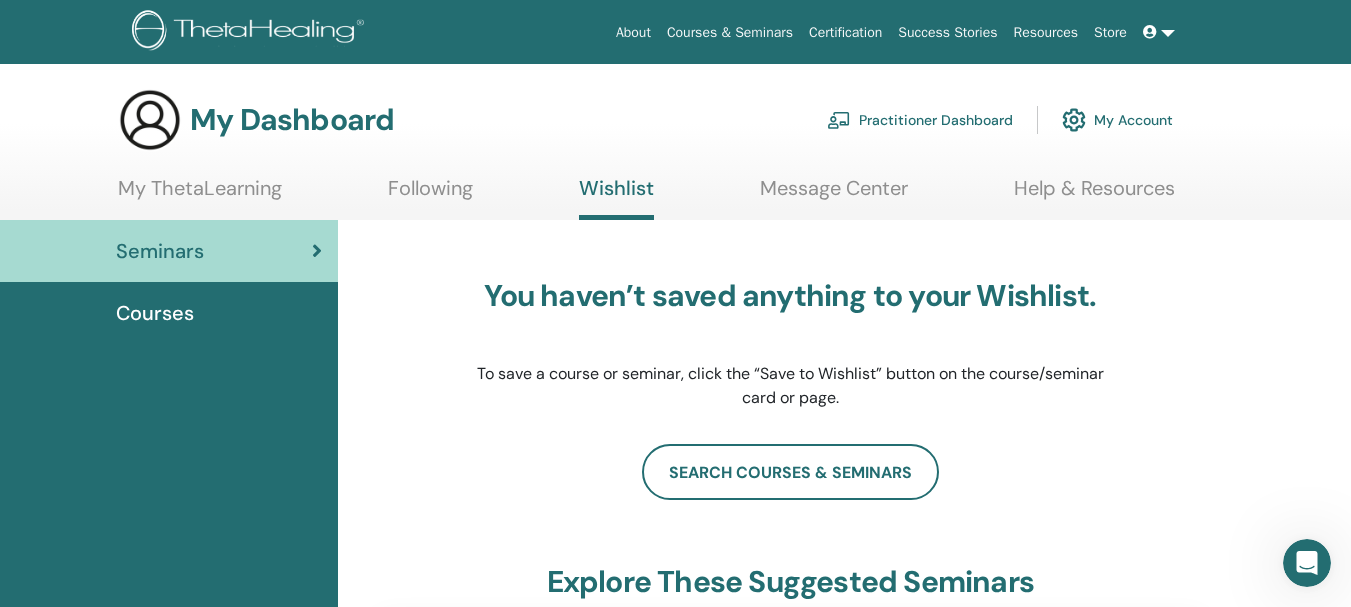 click on "Courses" at bounding box center (155, 313) 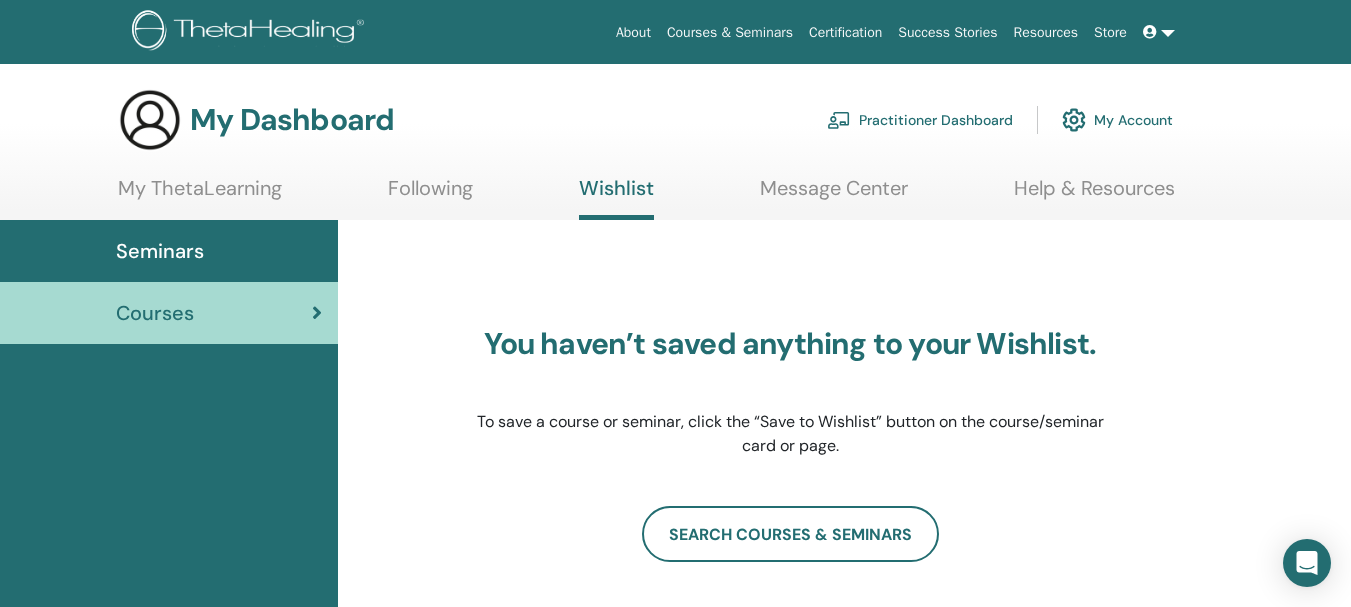 scroll, scrollTop: 0, scrollLeft: 0, axis: both 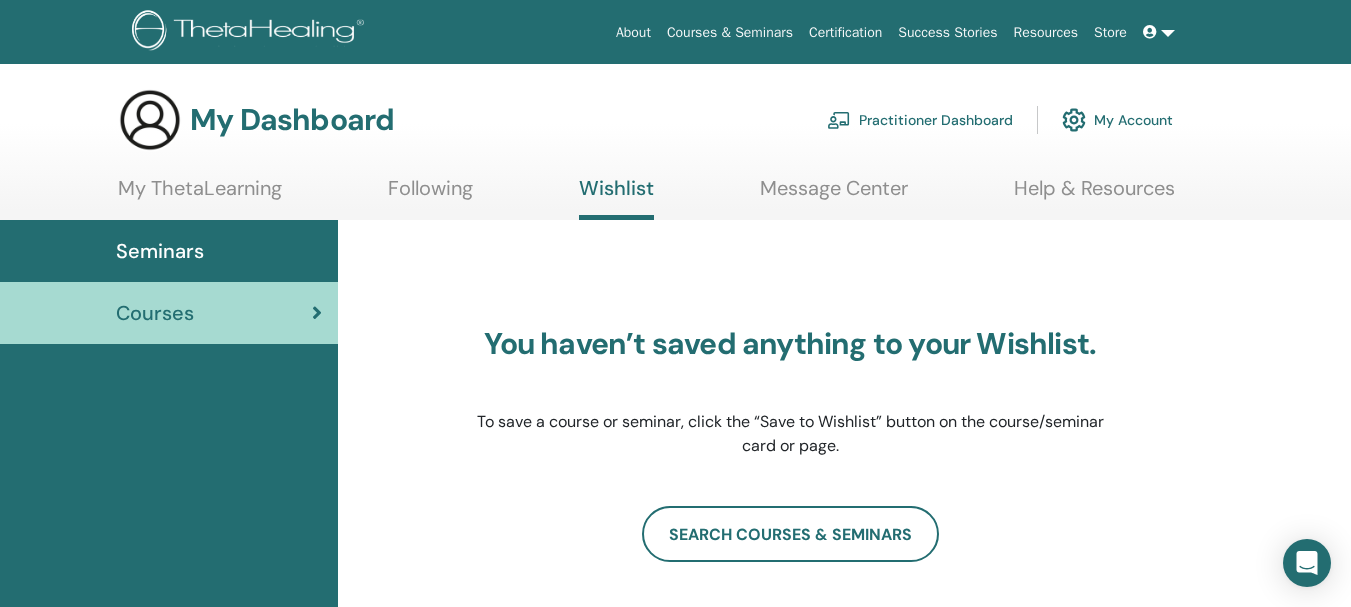click on "My ThetaLearning" at bounding box center [200, 195] 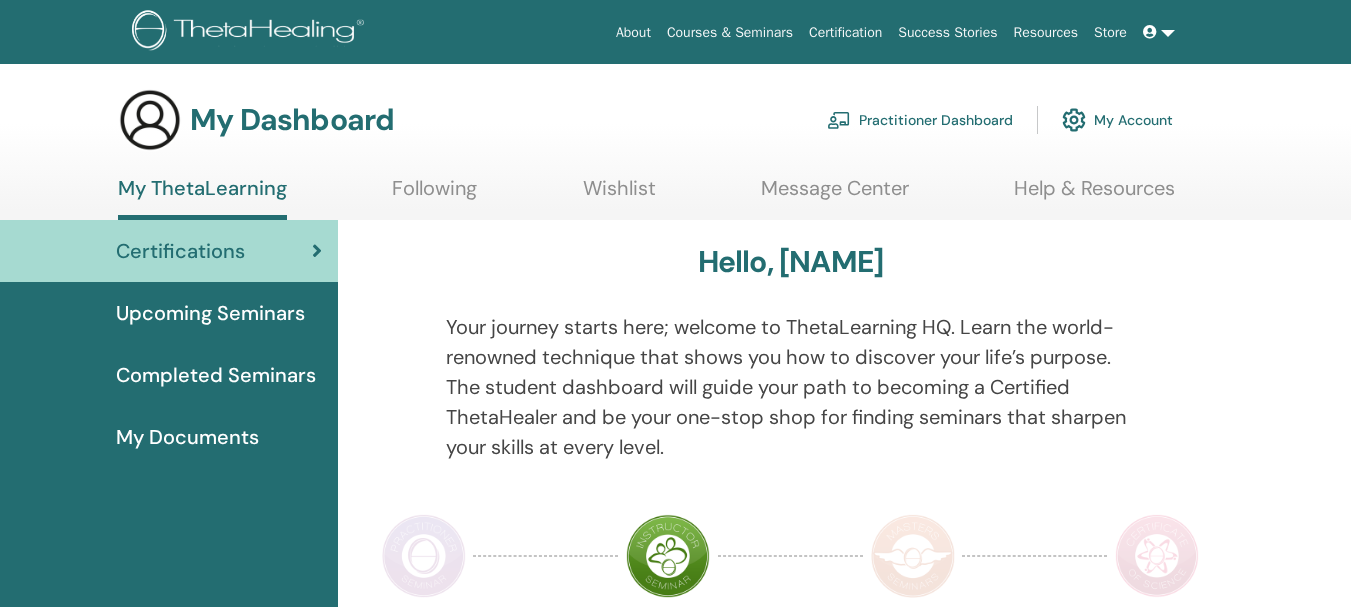 scroll, scrollTop: 0, scrollLeft: 0, axis: both 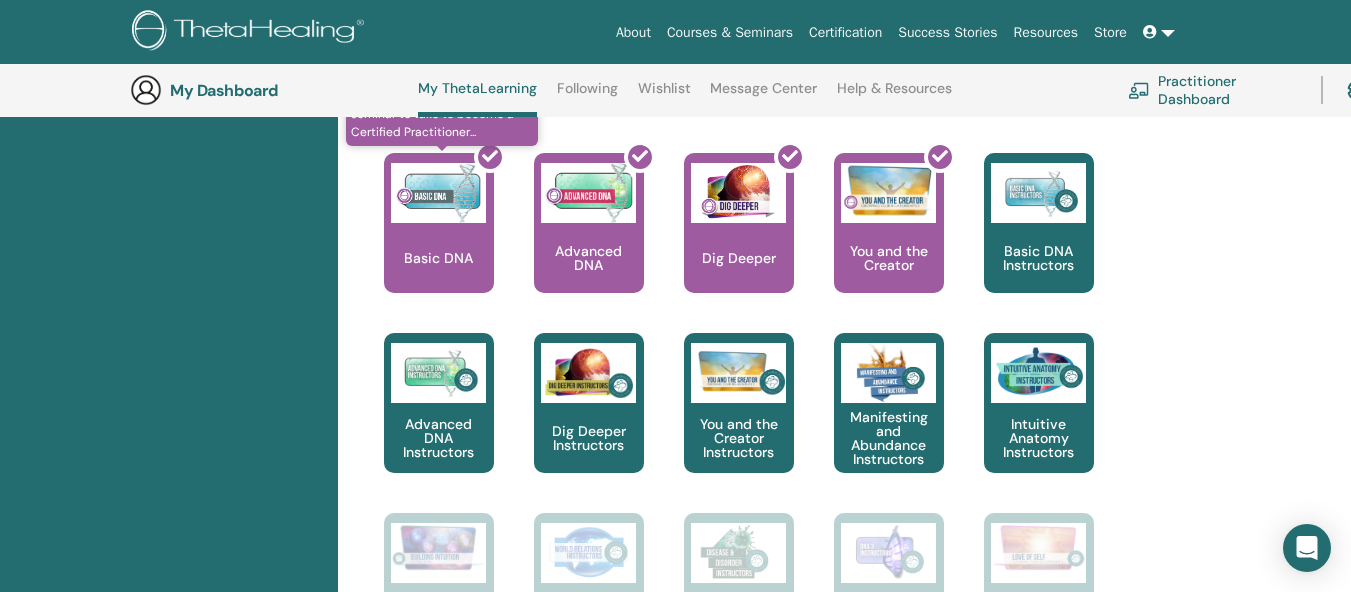 click at bounding box center (451, 231) 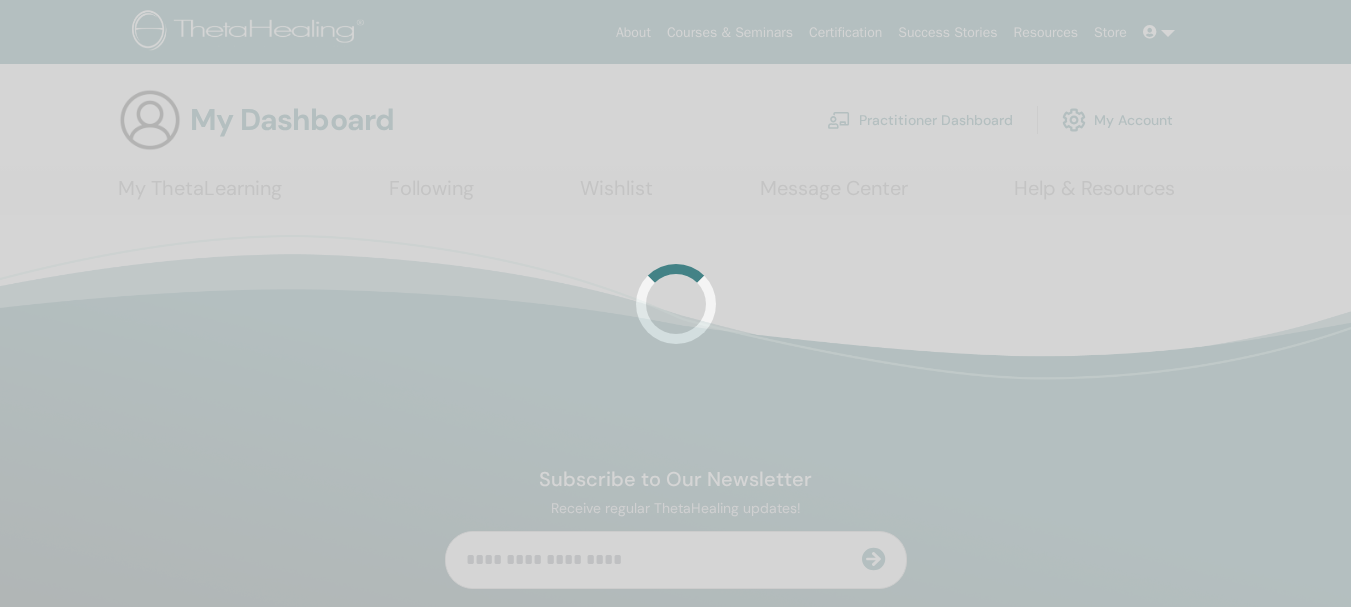 scroll, scrollTop: 0, scrollLeft: 0, axis: both 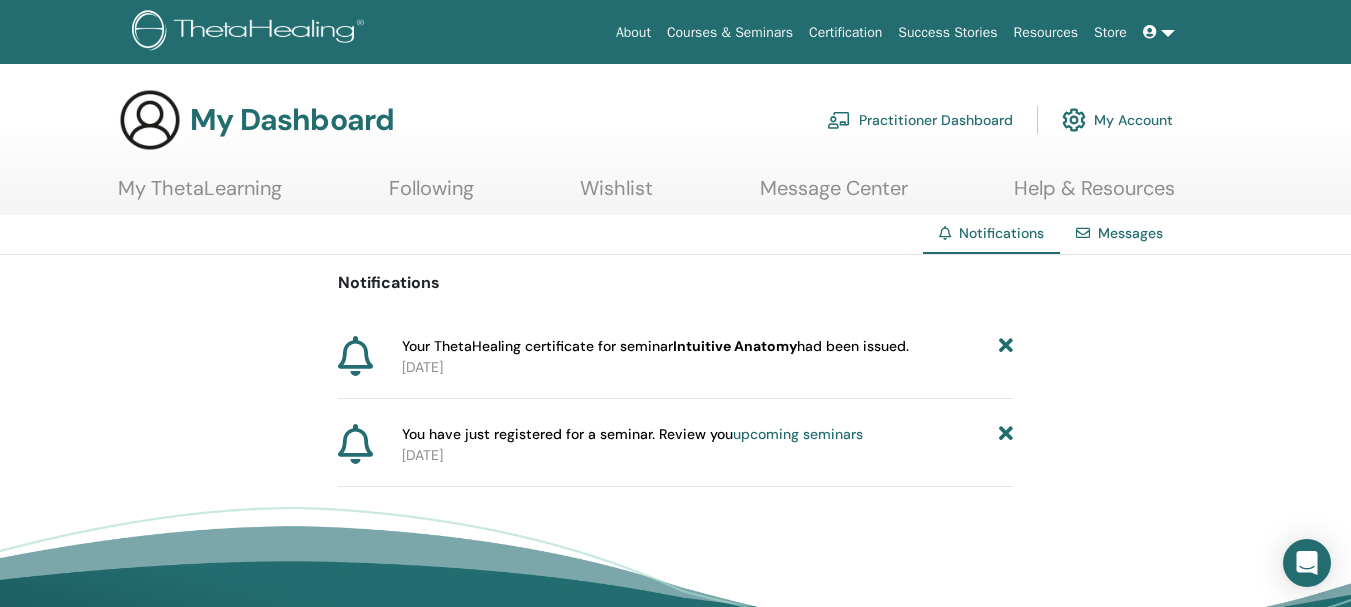 click on "My Account" at bounding box center [1117, 120] 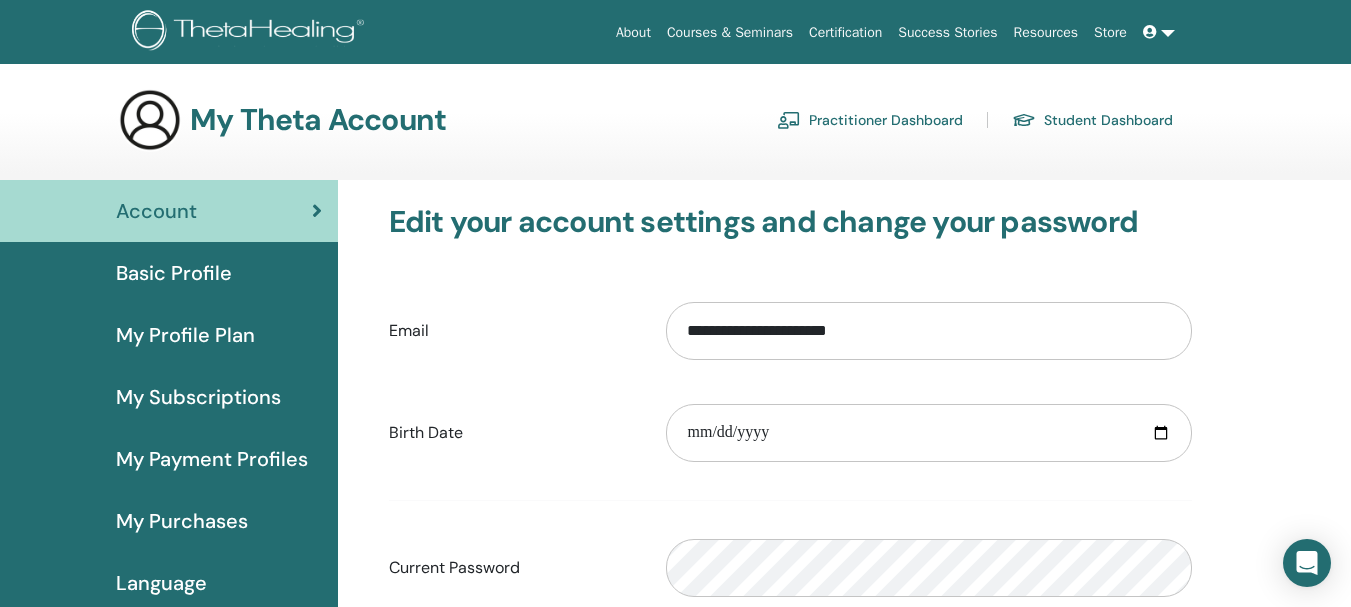scroll, scrollTop: 0, scrollLeft: 0, axis: both 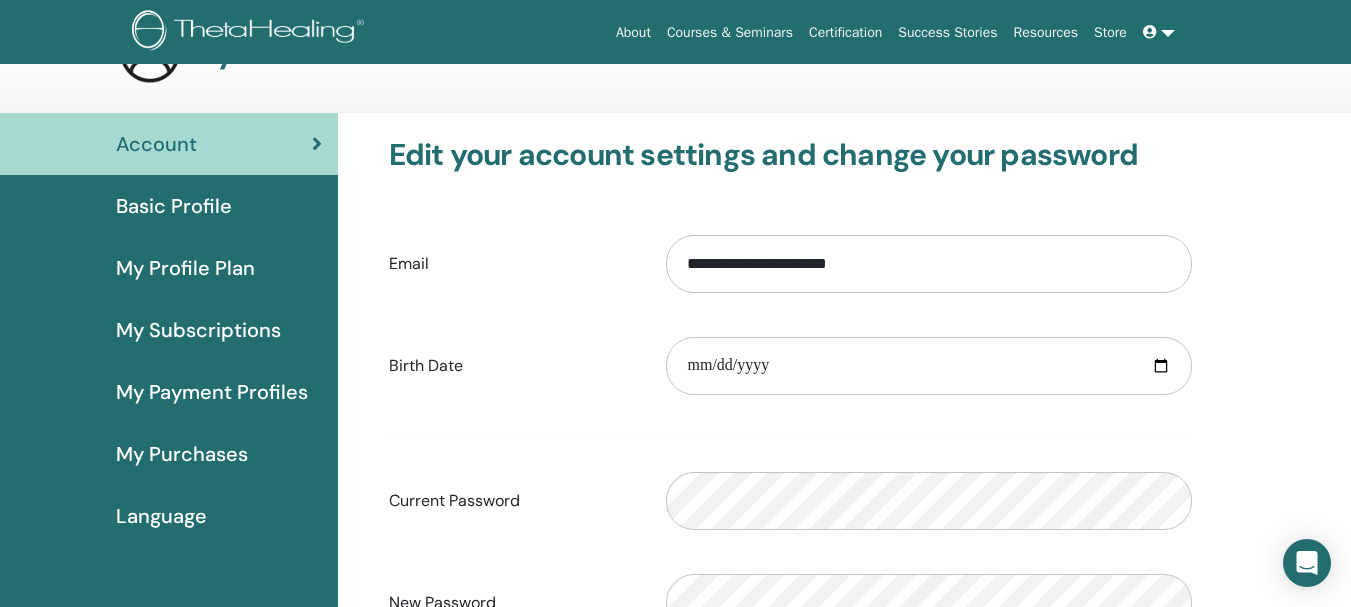 click on "Basic Profile" at bounding box center [174, 206] 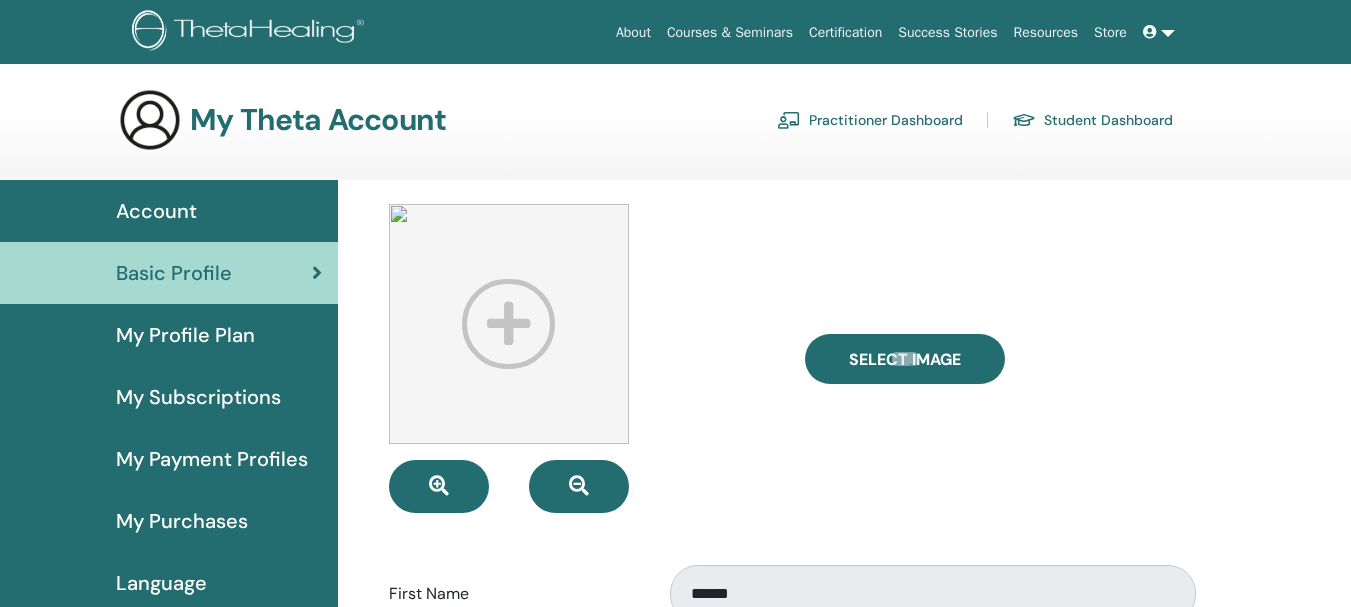 scroll, scrollTop: 0, scrollLeft: 0, axis: both 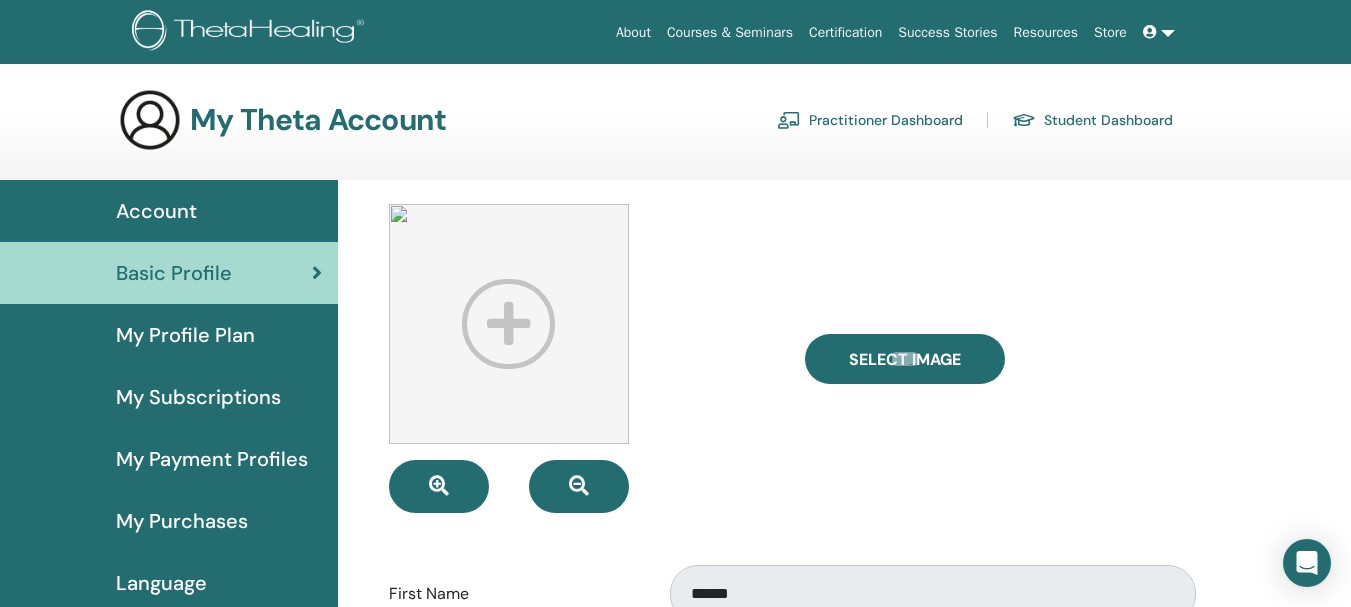 click on "My Profile Plan" at bounding box center [185, 335] 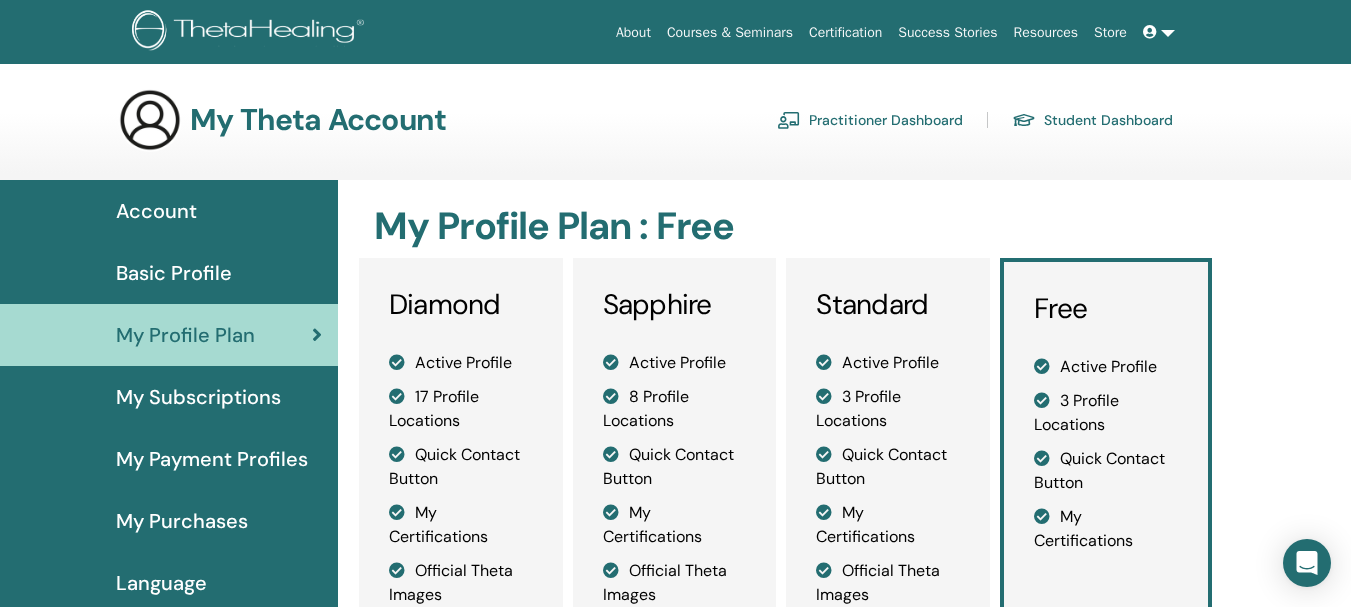 scroll, scrollTop: 0, scrollLeft: 0, axis: both 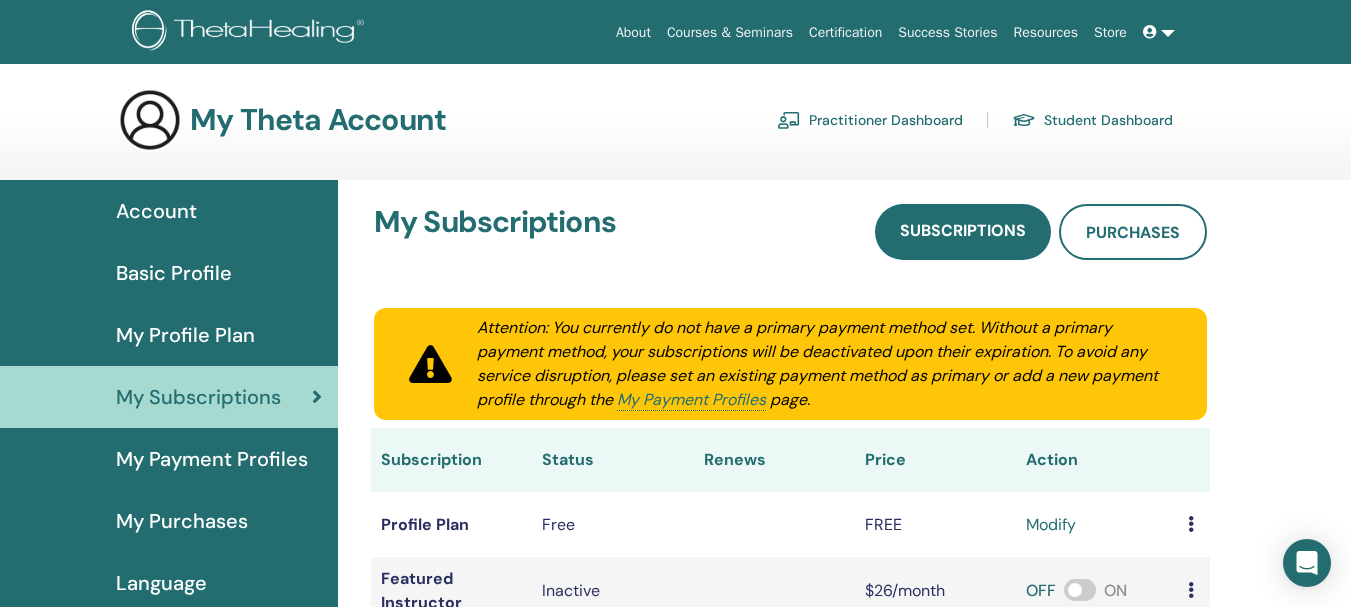 click on "My Payment Profiles" at bounding box center [212, 459] 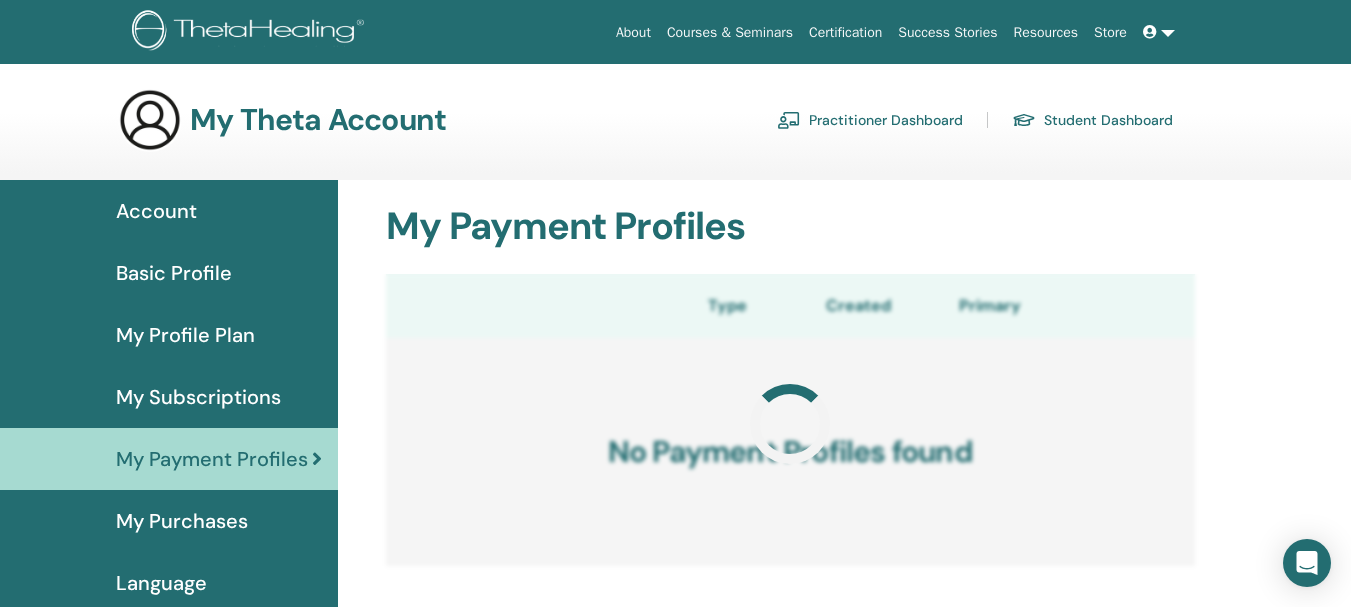 scroll, scrollTop: 0, scrollLeft: 0, axis: both 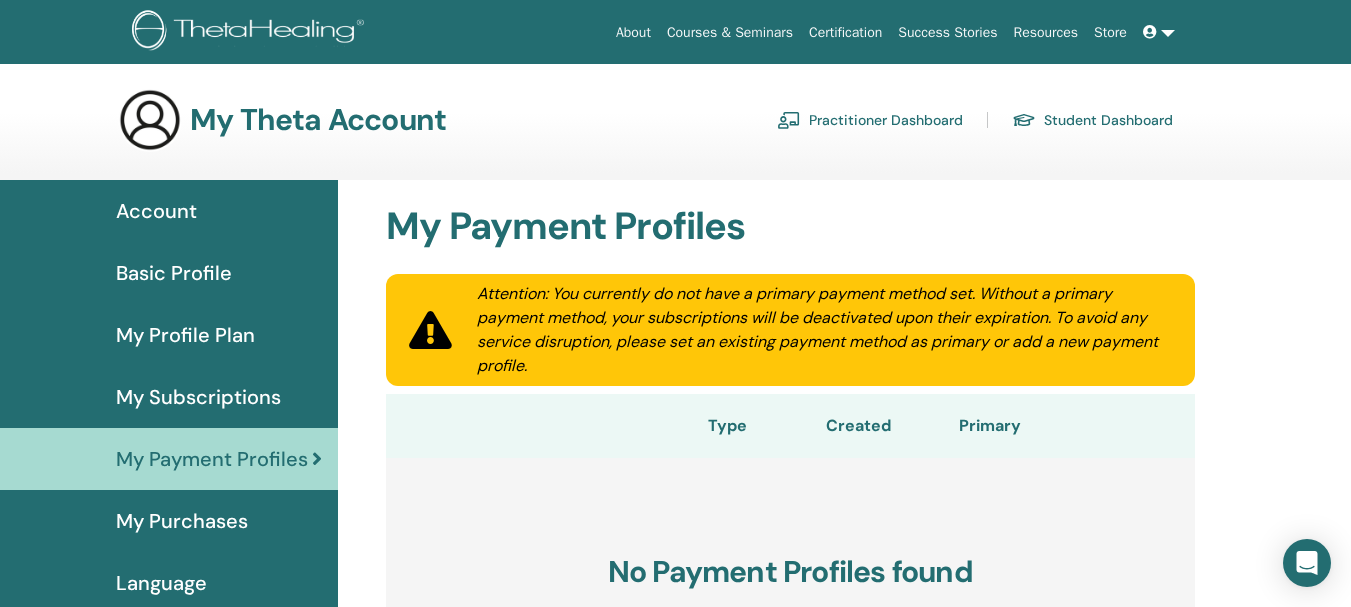 click on "My Purchases" at bounding box center (169, 521) 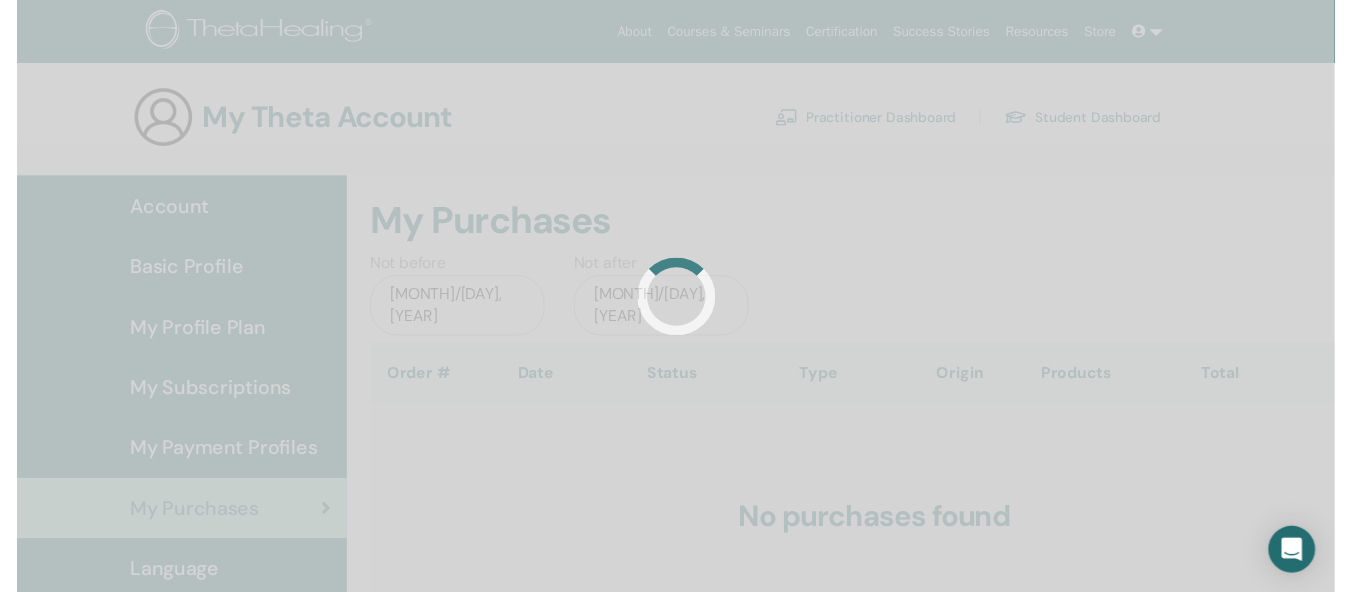 scroll, scrollTop: 0, scrollLeft: 0, axis: both 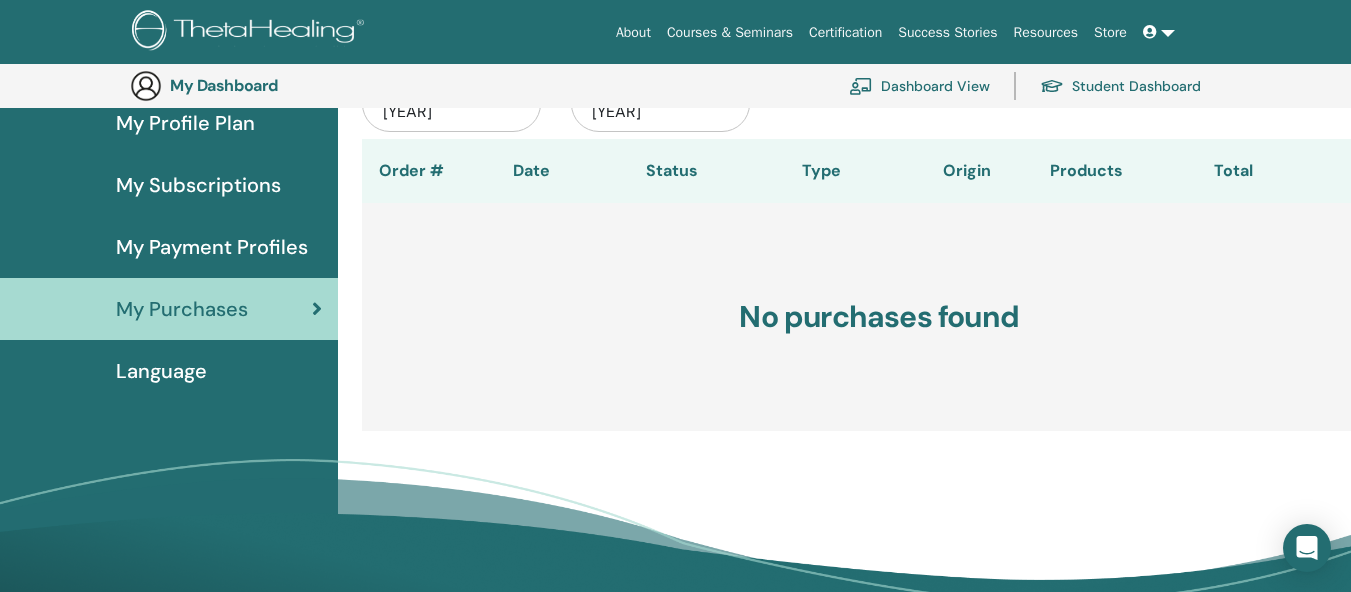 click on "Language" at bounding box center (161, 371) 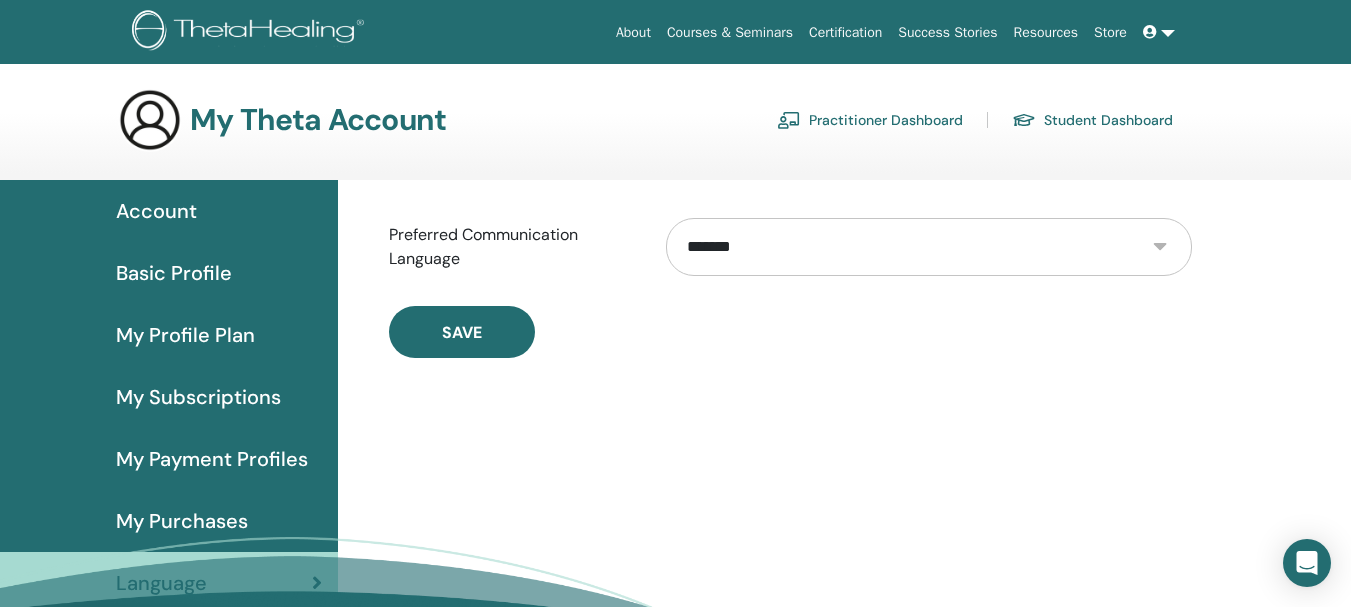 scroll, scrollTop: 0, scrollLeft: 0, axis: both 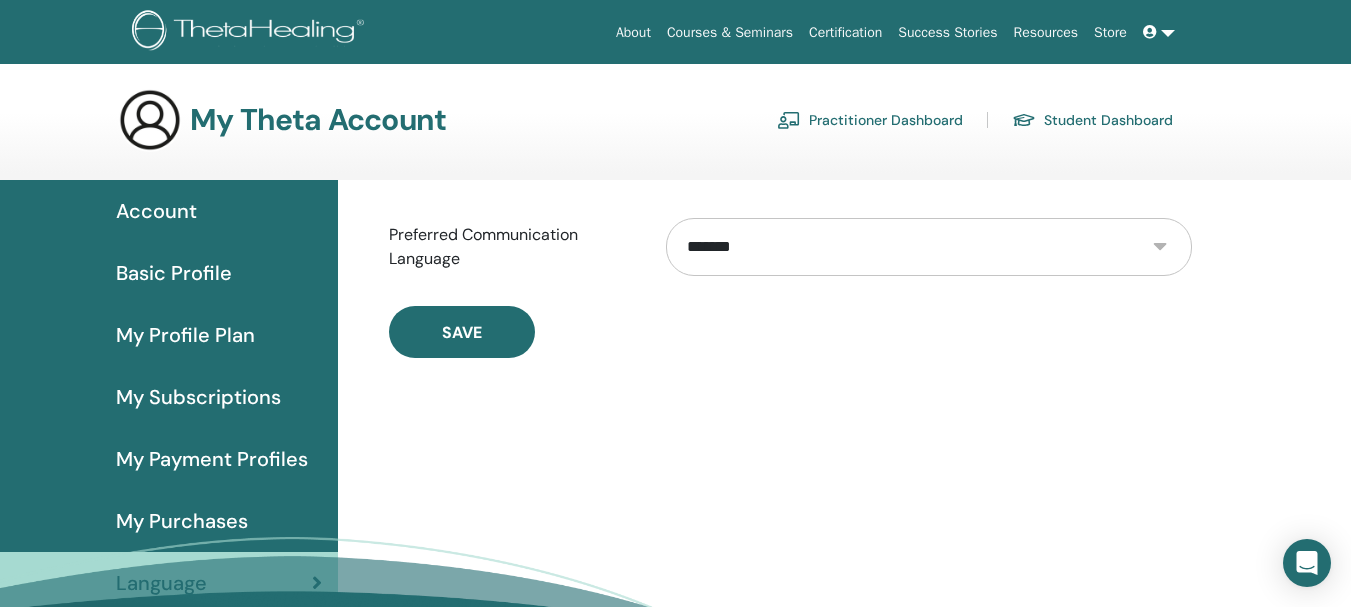 click on "**********" at bounding box center (929, 247) 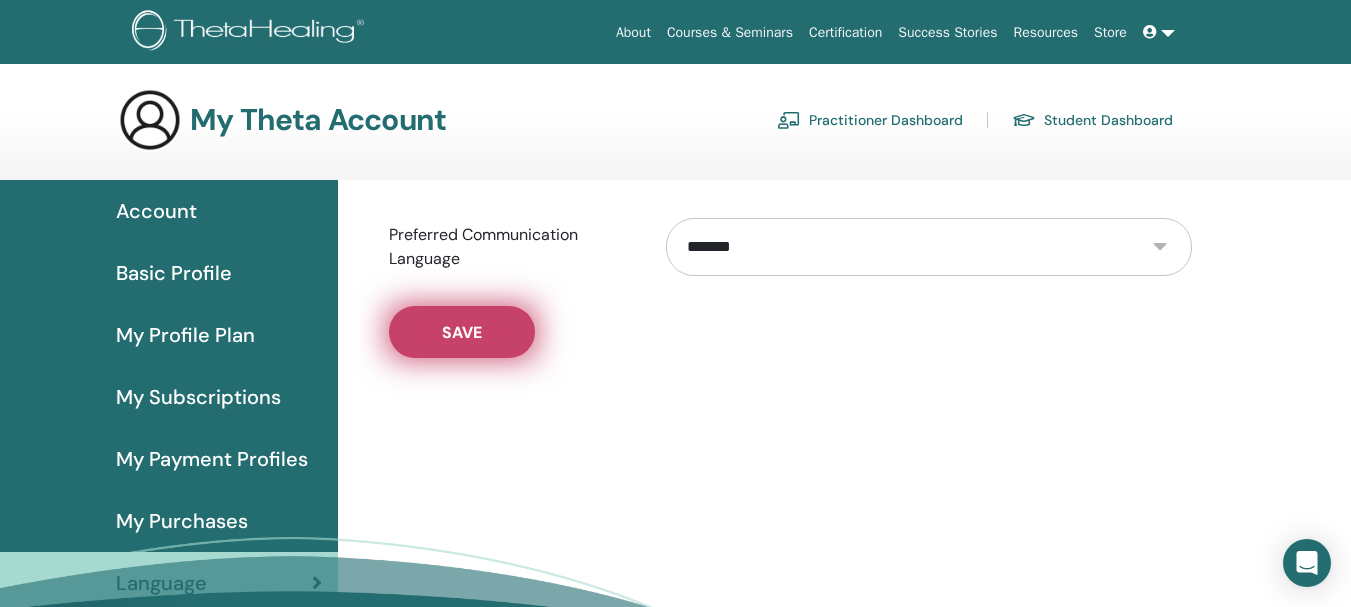 click on "Save" at bounding box center [462, 332] 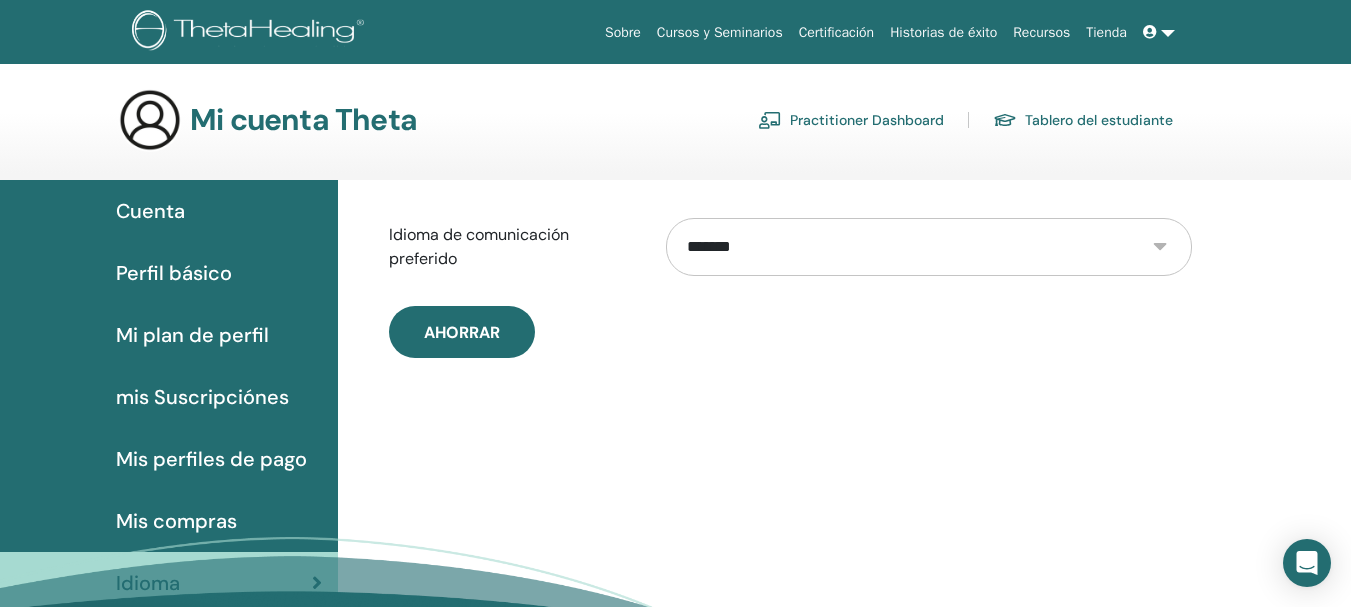 scroll, scrollTop: 0, scrollLeft: 0, axis: both 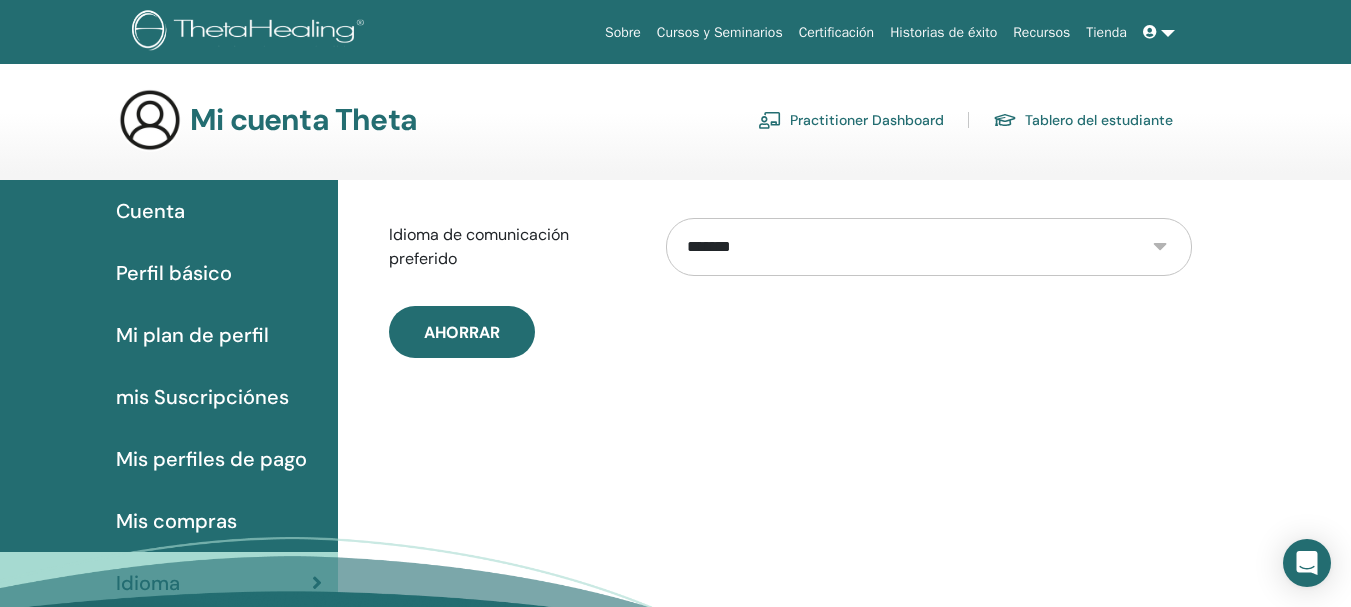click on "Certificación" at bounding box center (836, 32) 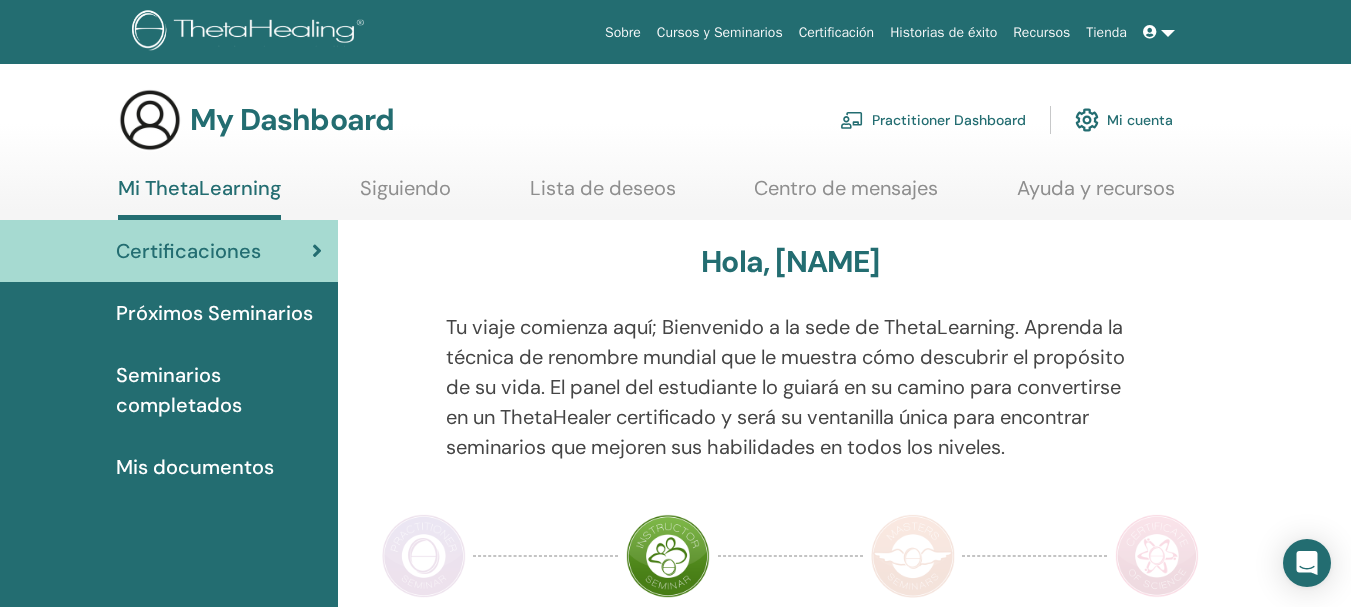 scroll, scrollTop: 0, scrollLeft: 0, axis: both 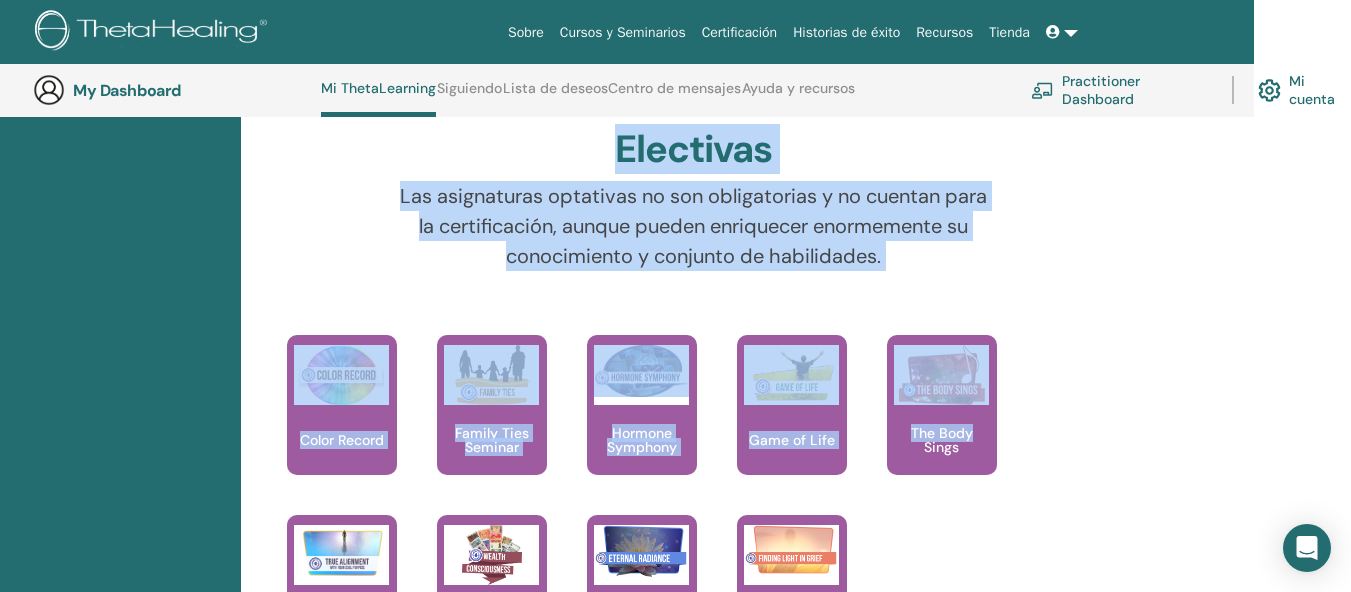 drag, startPoint x: 1342, startPoint y: 422, endPoint x: 1344, endPoint y: 442, distance: 20.09975 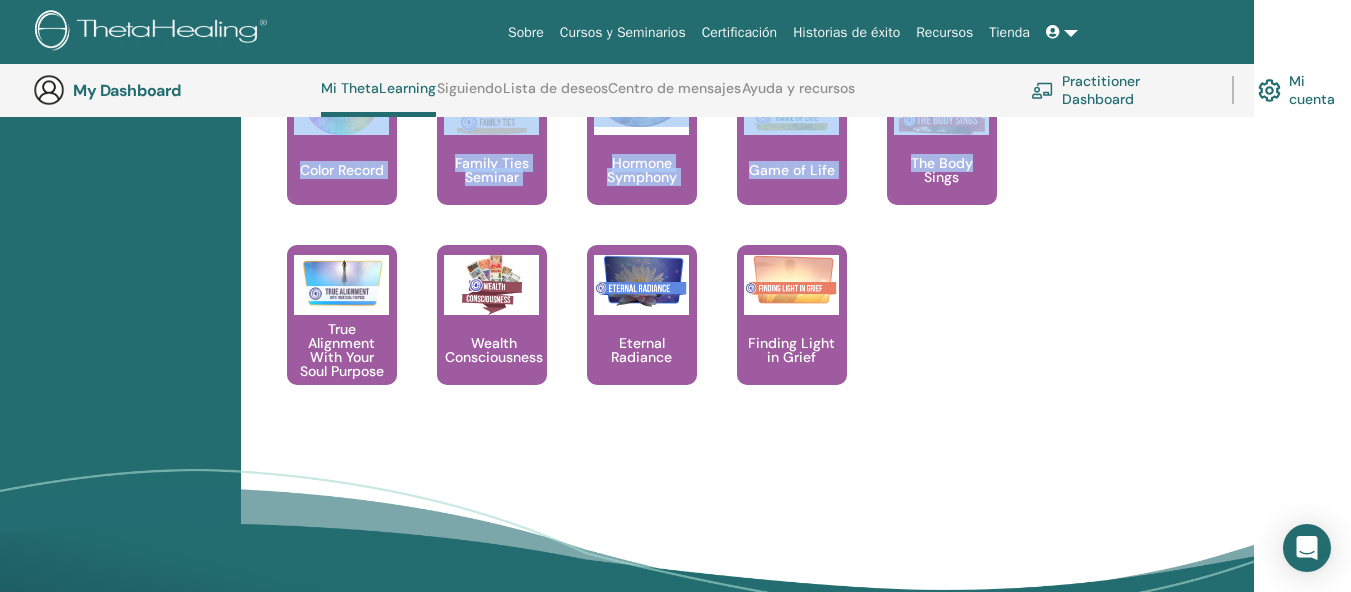 scroll, scrollTop: 2284, scrollLeft: 97, axis: both 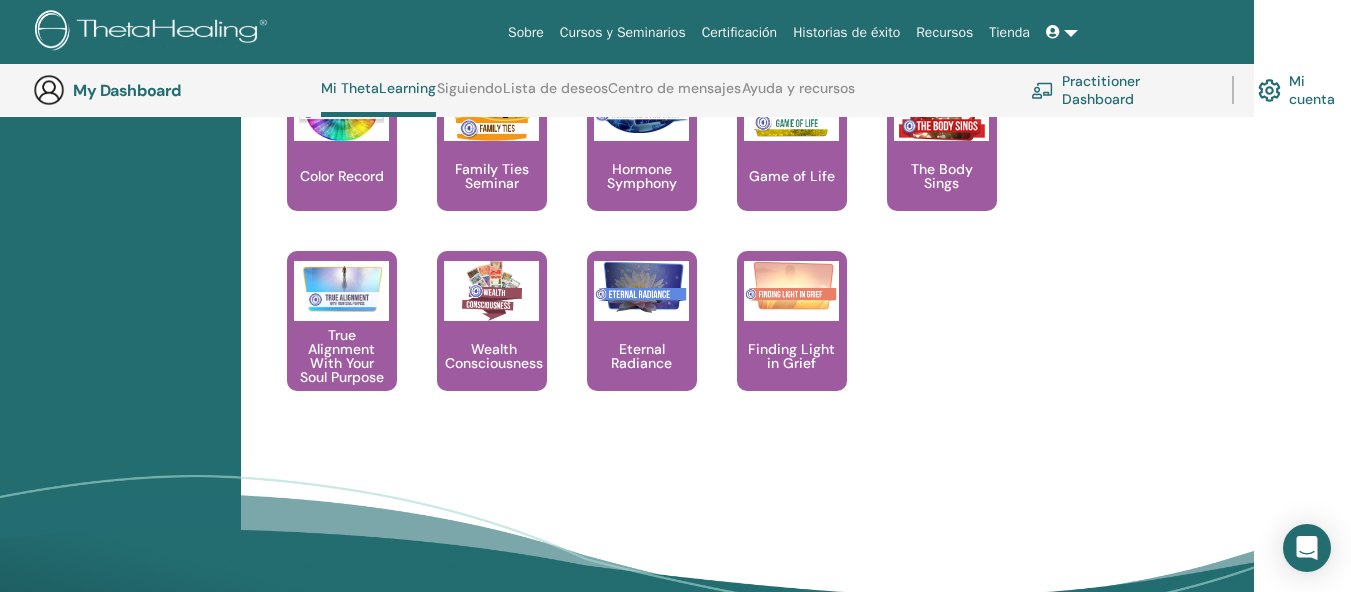 click on "This is a class of knowing and understanding your connection with color and mind, and letting go of trauma and moving on to a new life.
Color Record
Discover beliefs that we have accepted precisely because of the family into which we were born...
Family Ties Seminar" at bounding box center (678, 251) 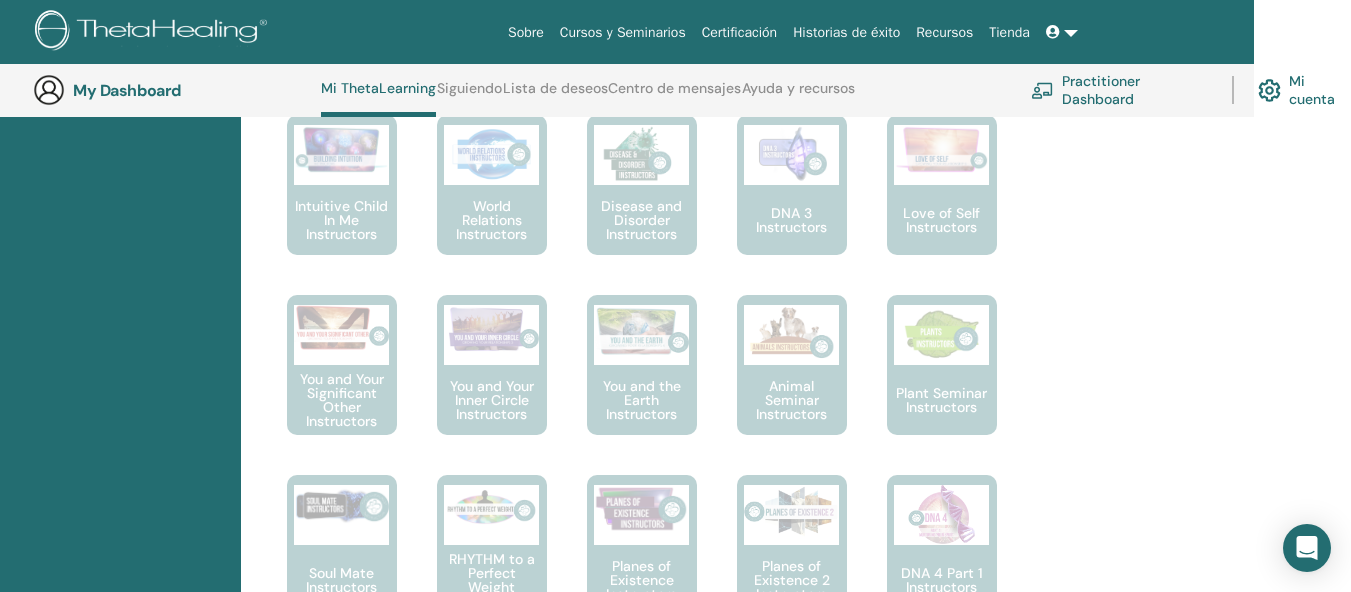 scroll, scrollTop: 1202, scrollLeft: 97, axis: both 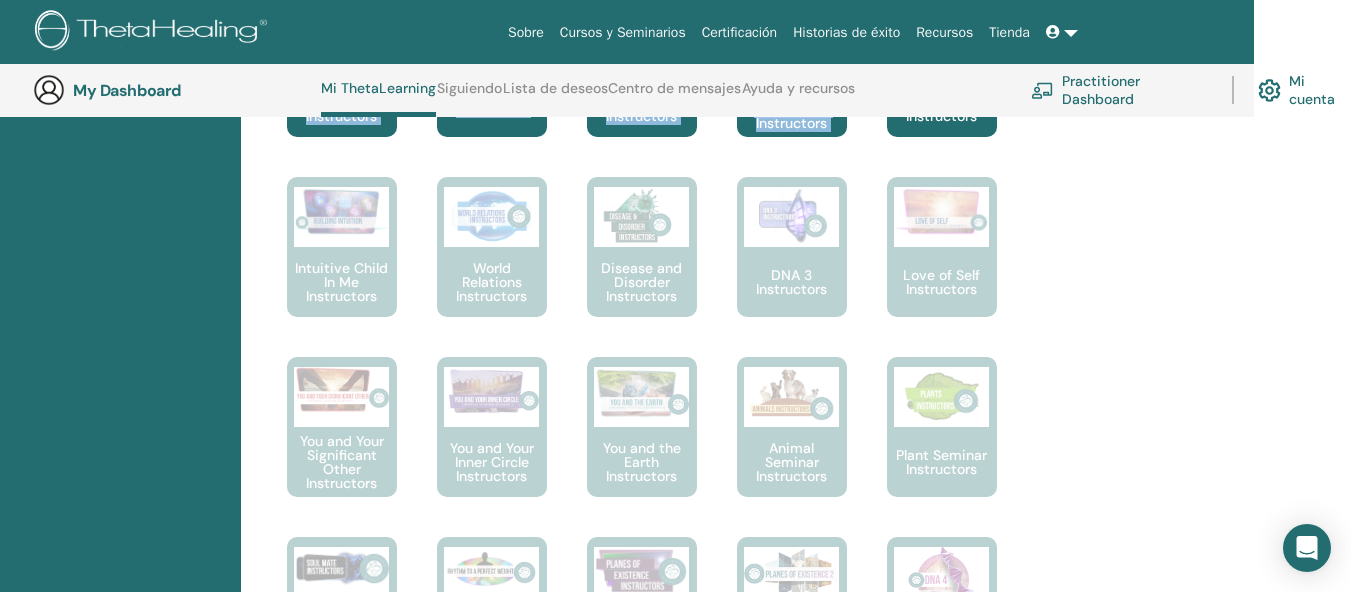 drag, startPoint x: 1345, startPoint y: 254, endPoint x: 1352, endPoint y: 100, distance: 154.15901 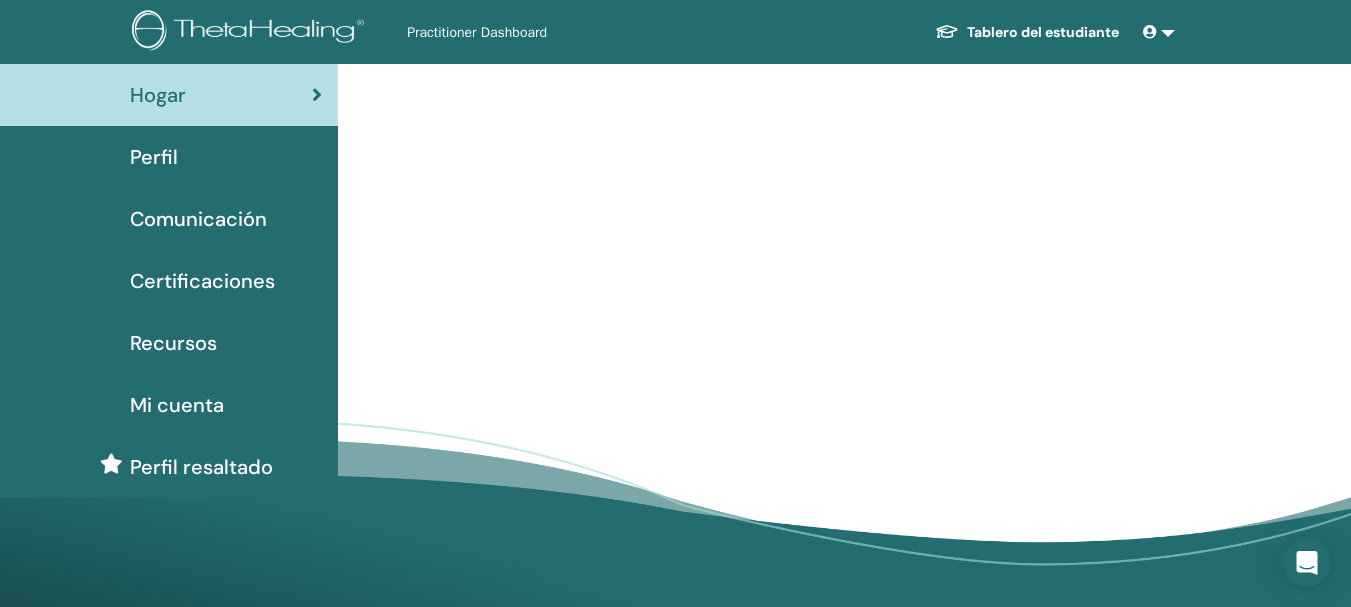 scroll, scrollTop: 0, scrollLeft: 0, axis: both 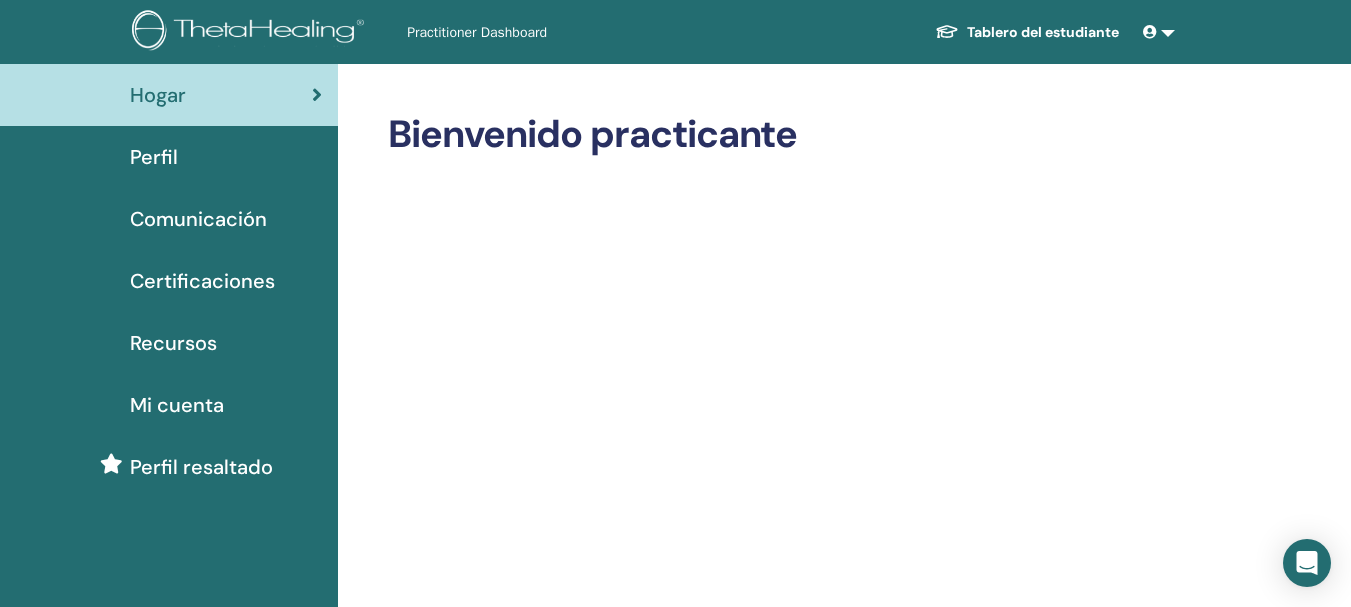 click on "Certificaciones" at bounding box center (202, 281) 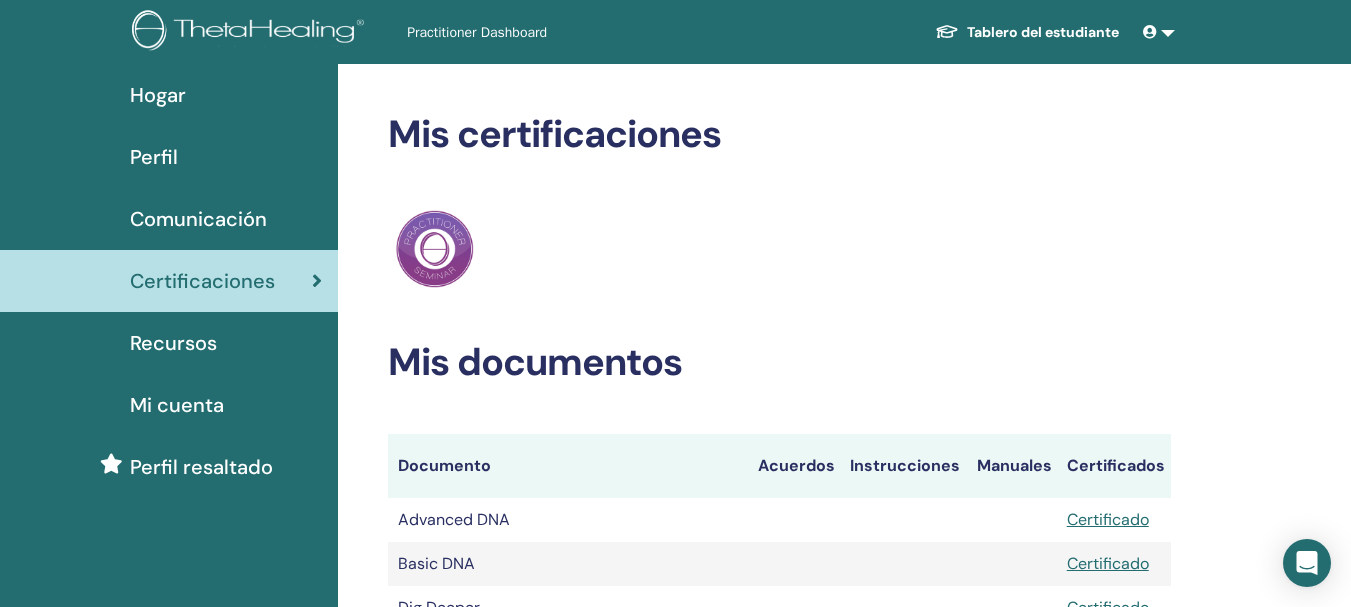 scroll, scrollTop: 0, scrollLeft: 0, axis: both 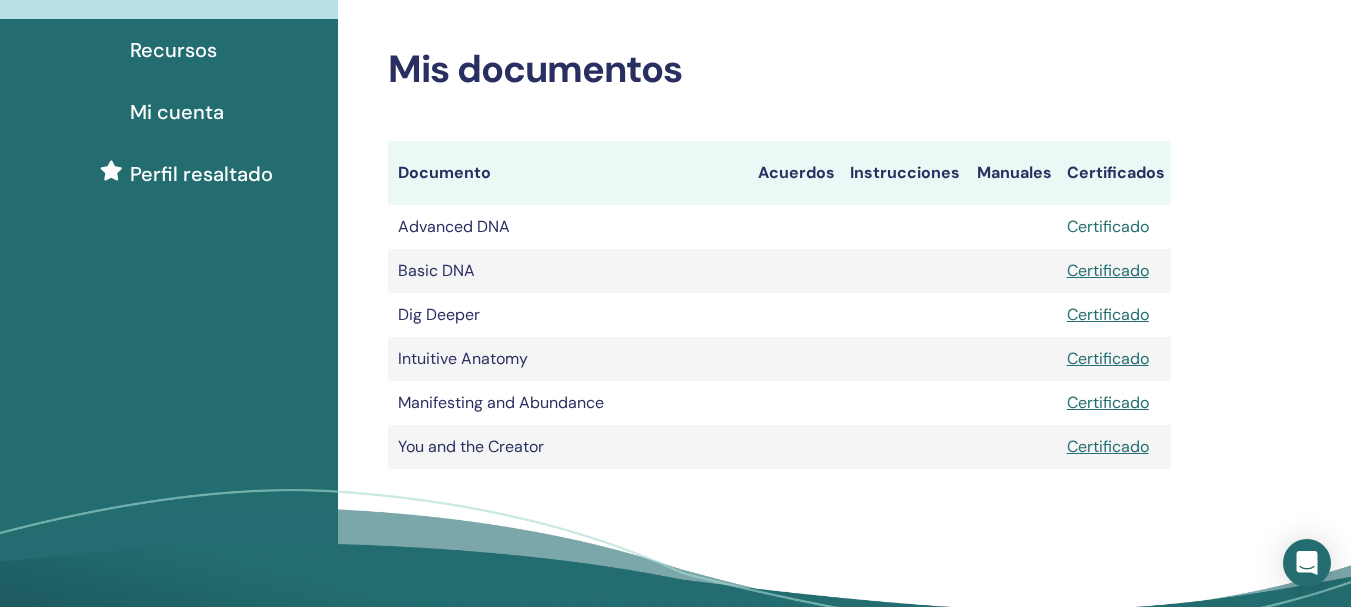 click on "Certificado" at bounding box center [1108, 226] 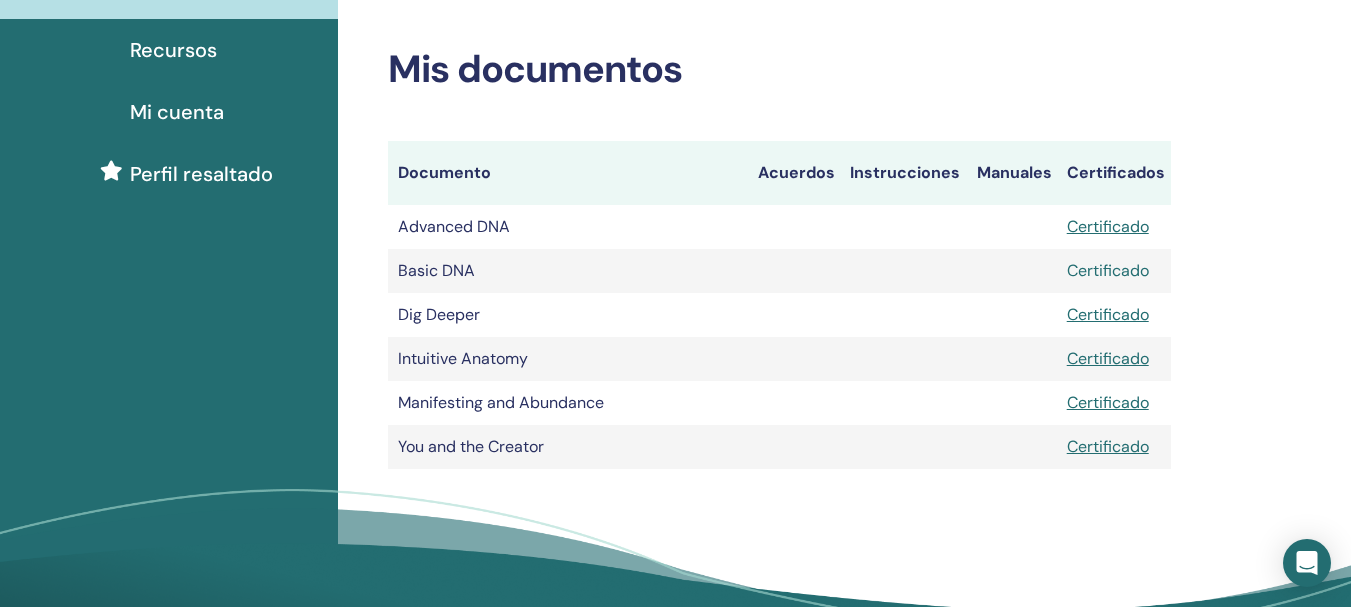 click on "Certificado" at bounding box center (1108, 270) 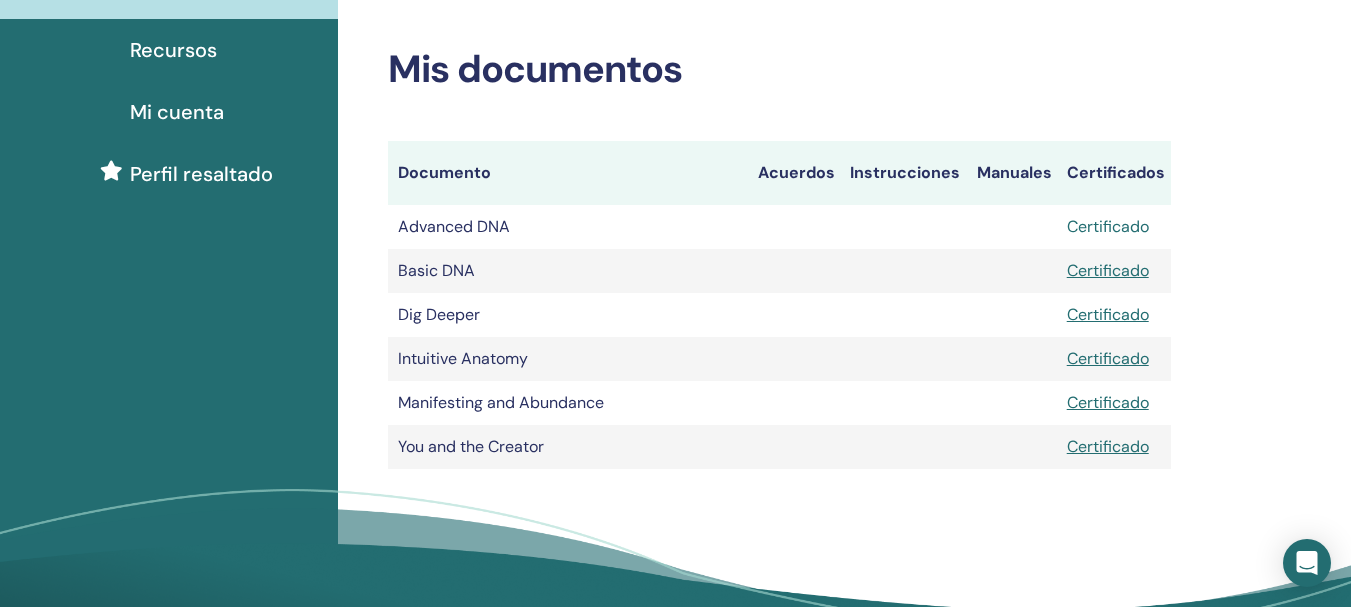 click on "Certificado" at bounding box center (1108, 226) 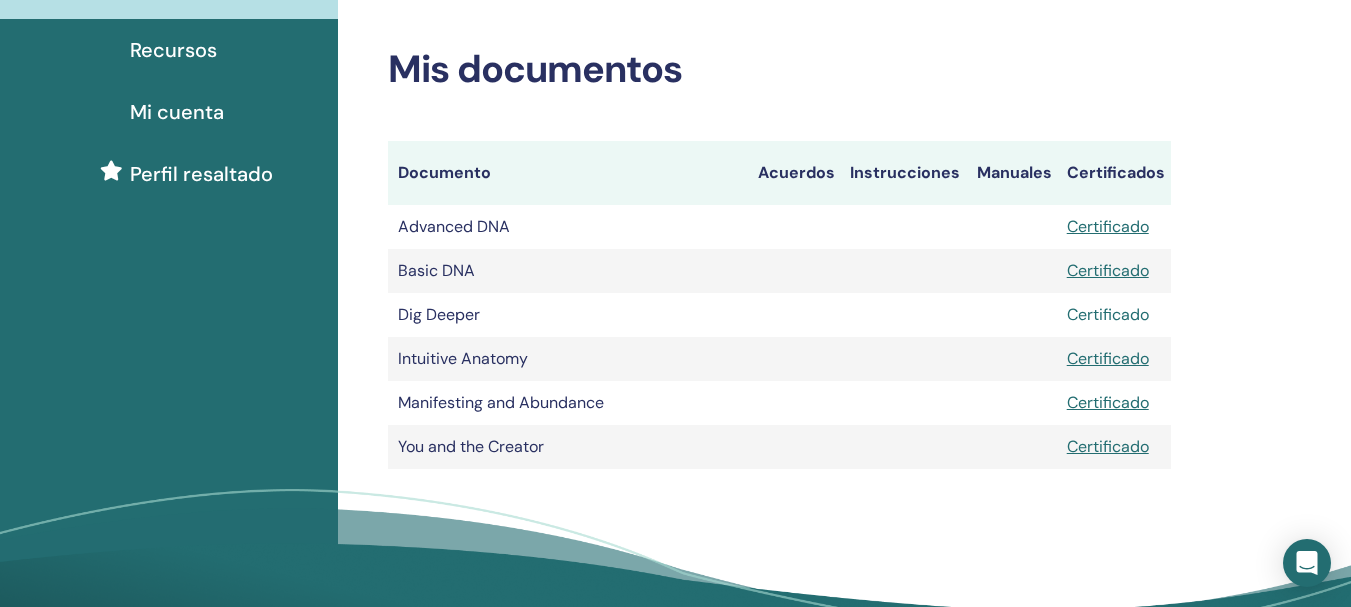 click on "Certificado" at bounding box center [1108, 314] 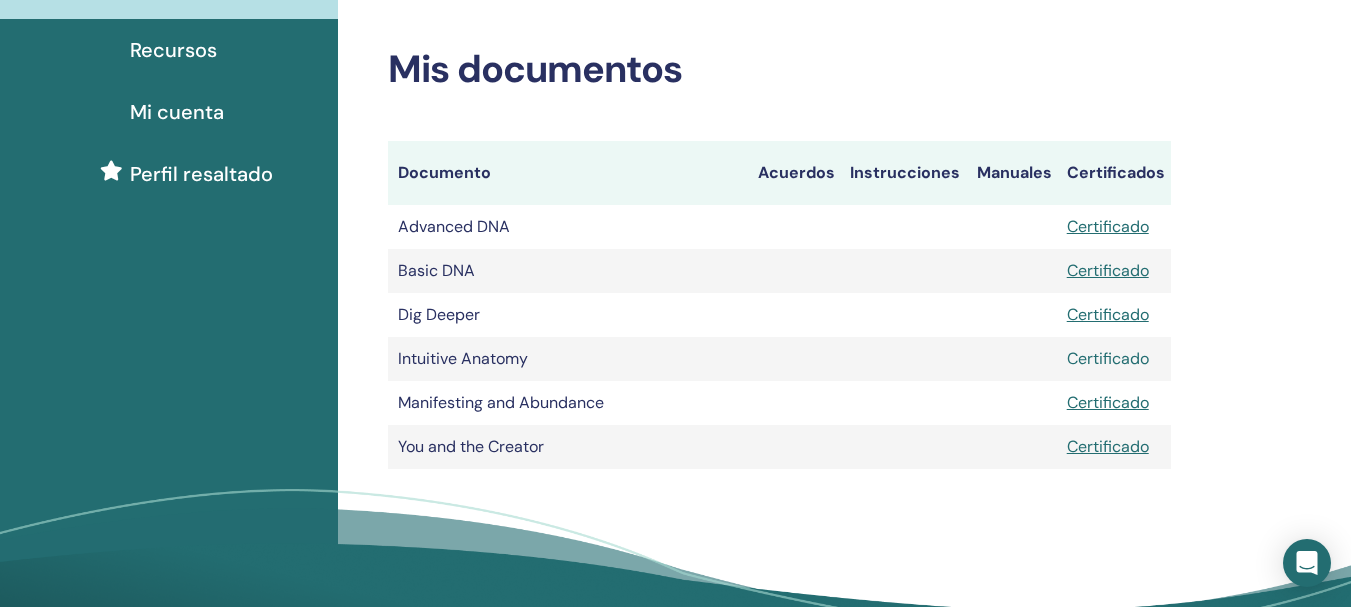 click on "Certificado" at bounding box center (1108, 358) 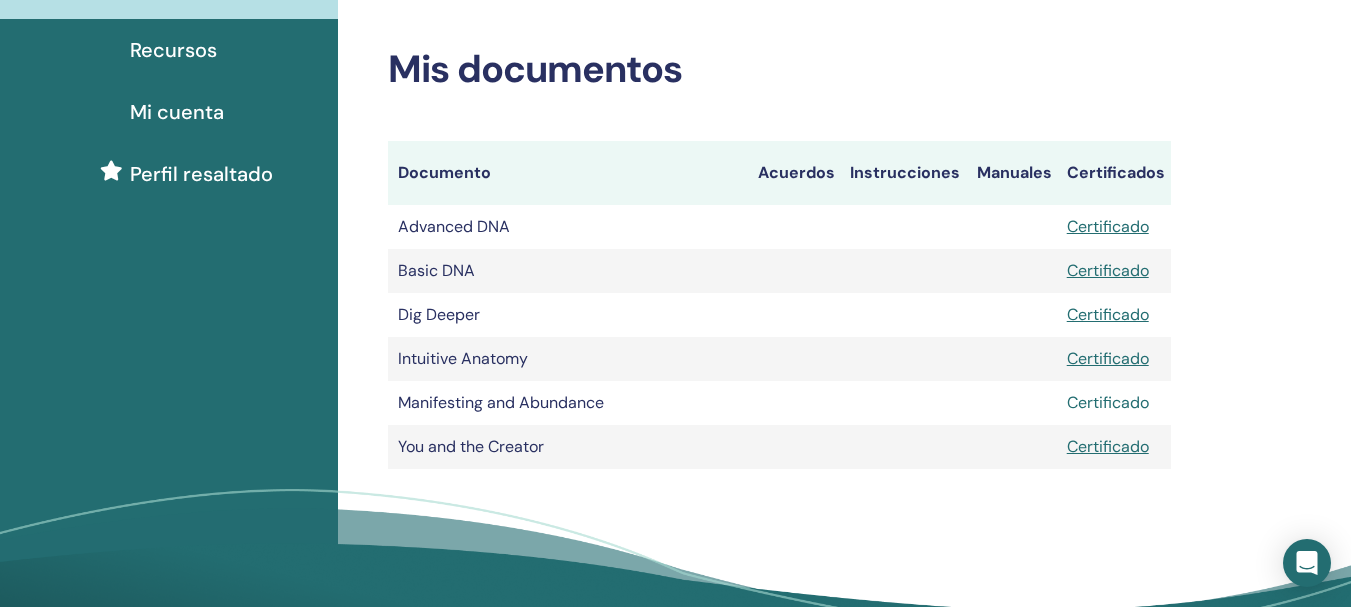 click on "Certificado" at bounding box center (1108, 402) 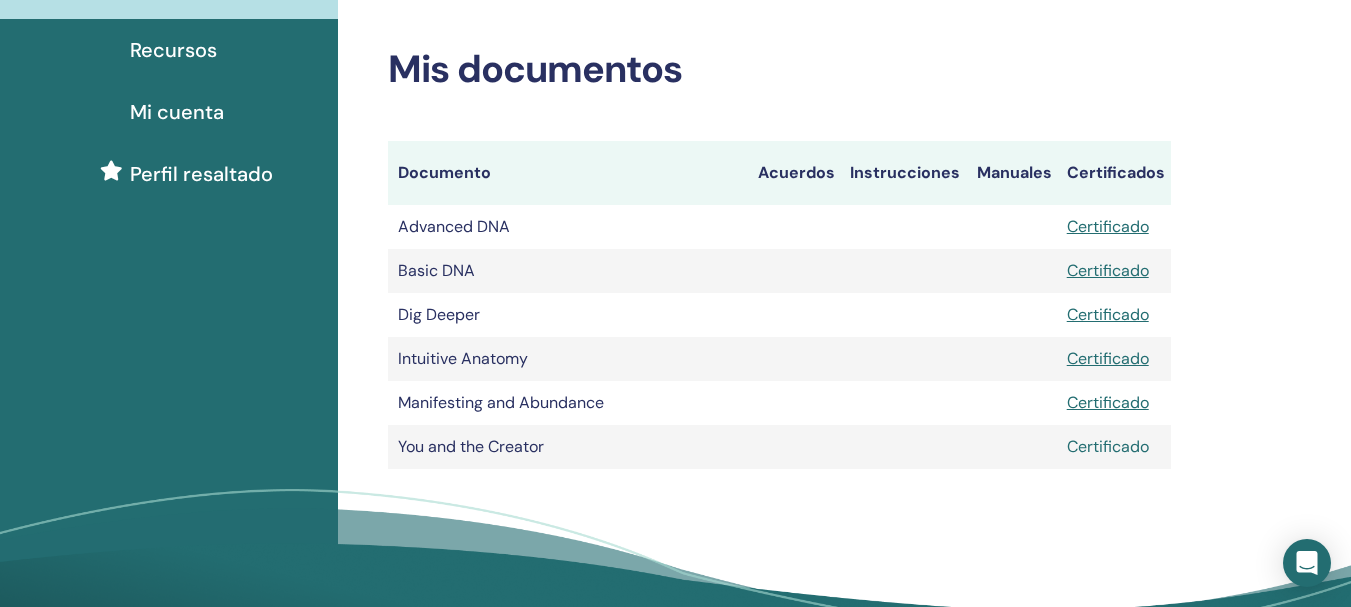 click on "Certificado" at bounding box center (1108, 446) 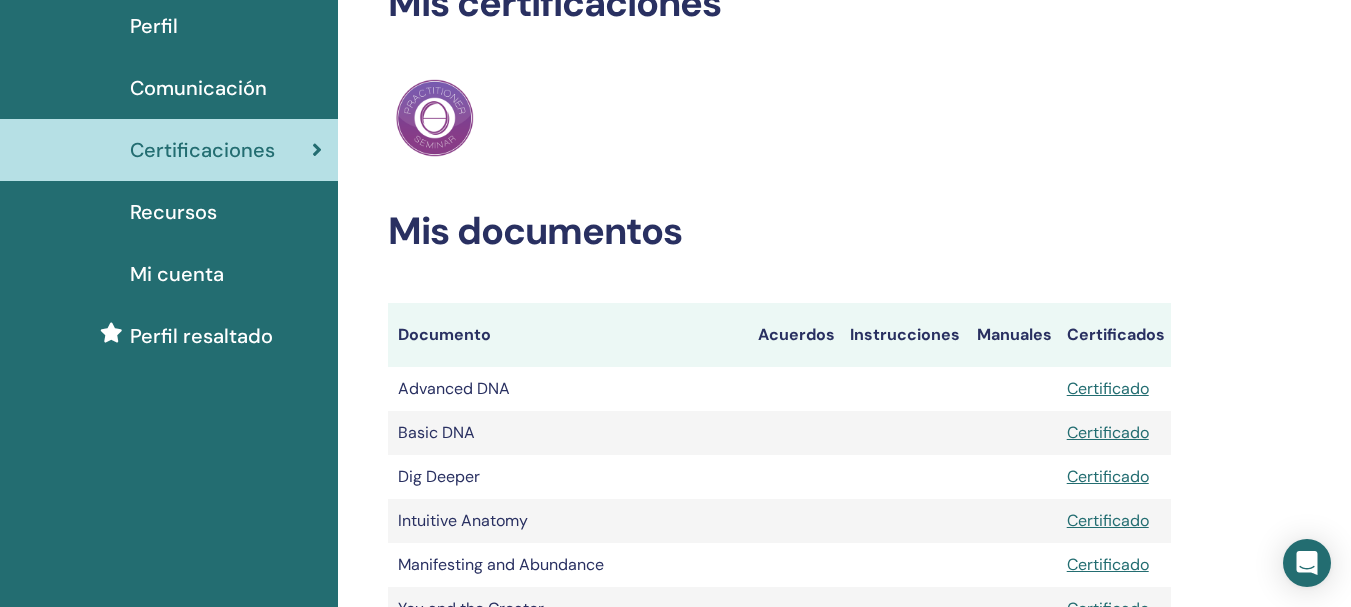 scroll, scrollTop: 0, scrollLeft: 0, axis: both 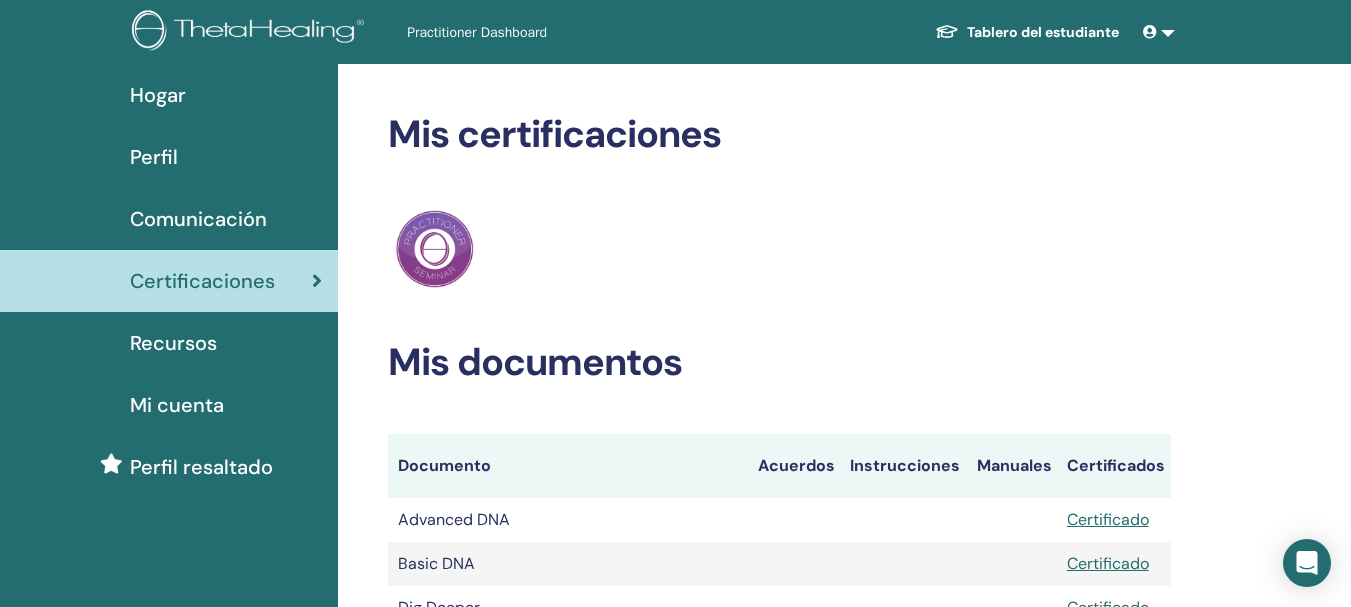 click at bounding box center [1159, 32] 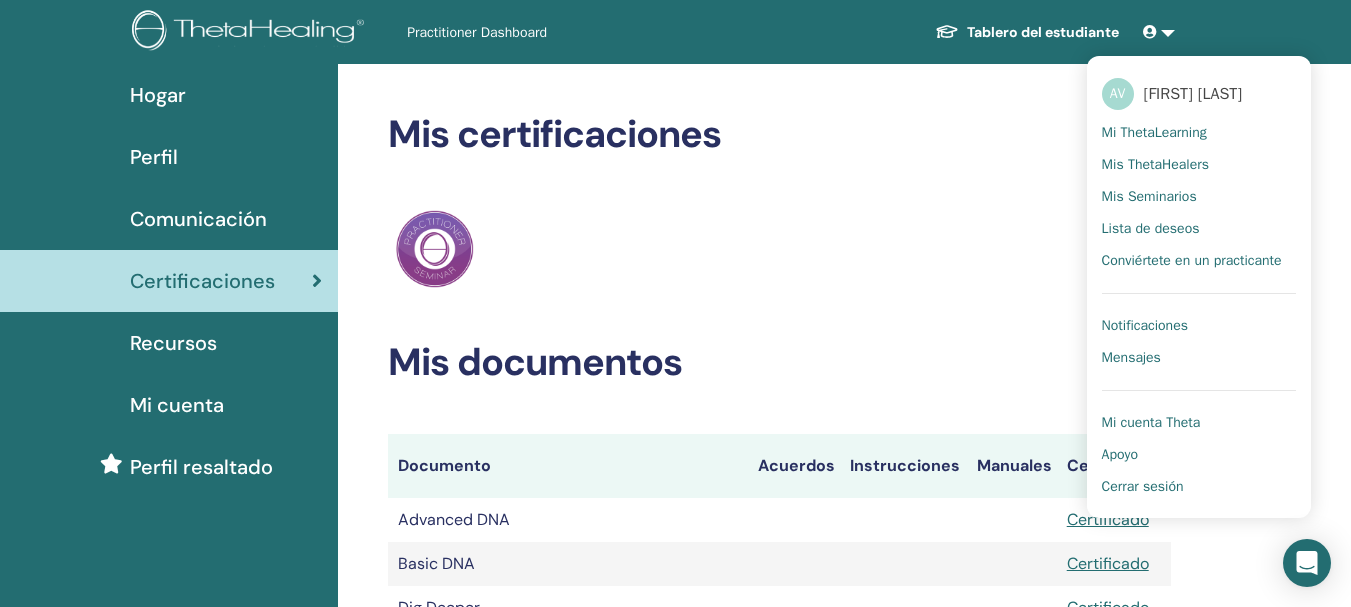 click on "Cerrar sesión" at bounding box center [1143, 487] 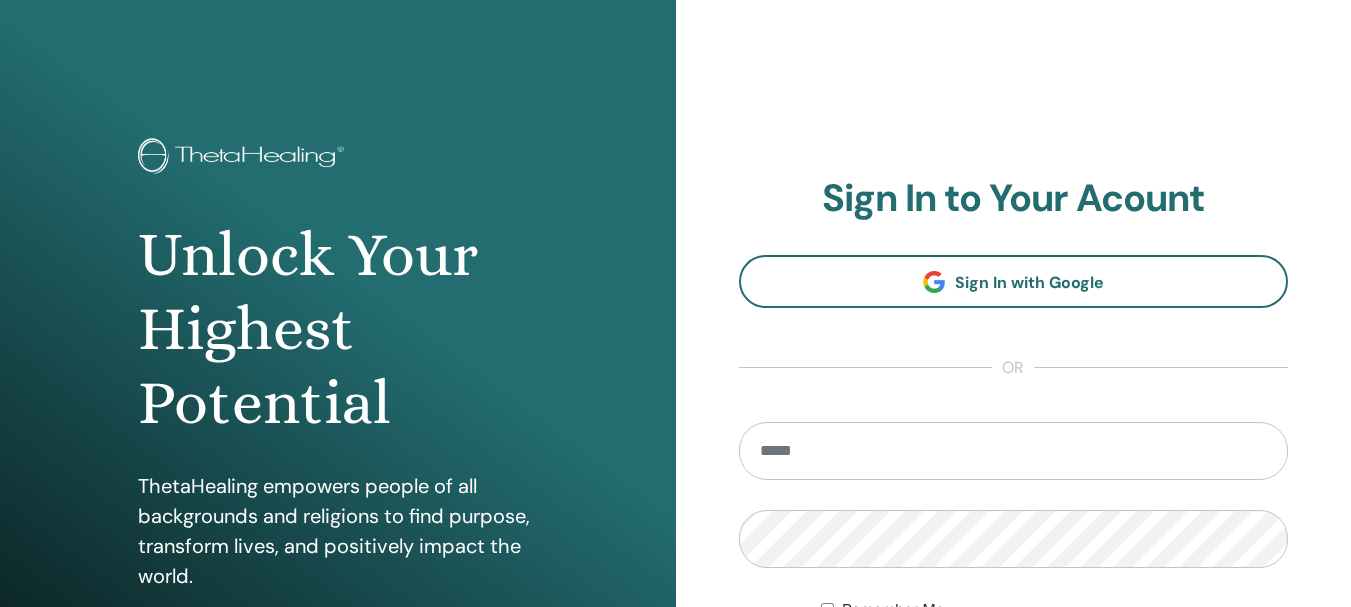 scroll, scrollTop: 0, scrollLeft: 0, axis: both 